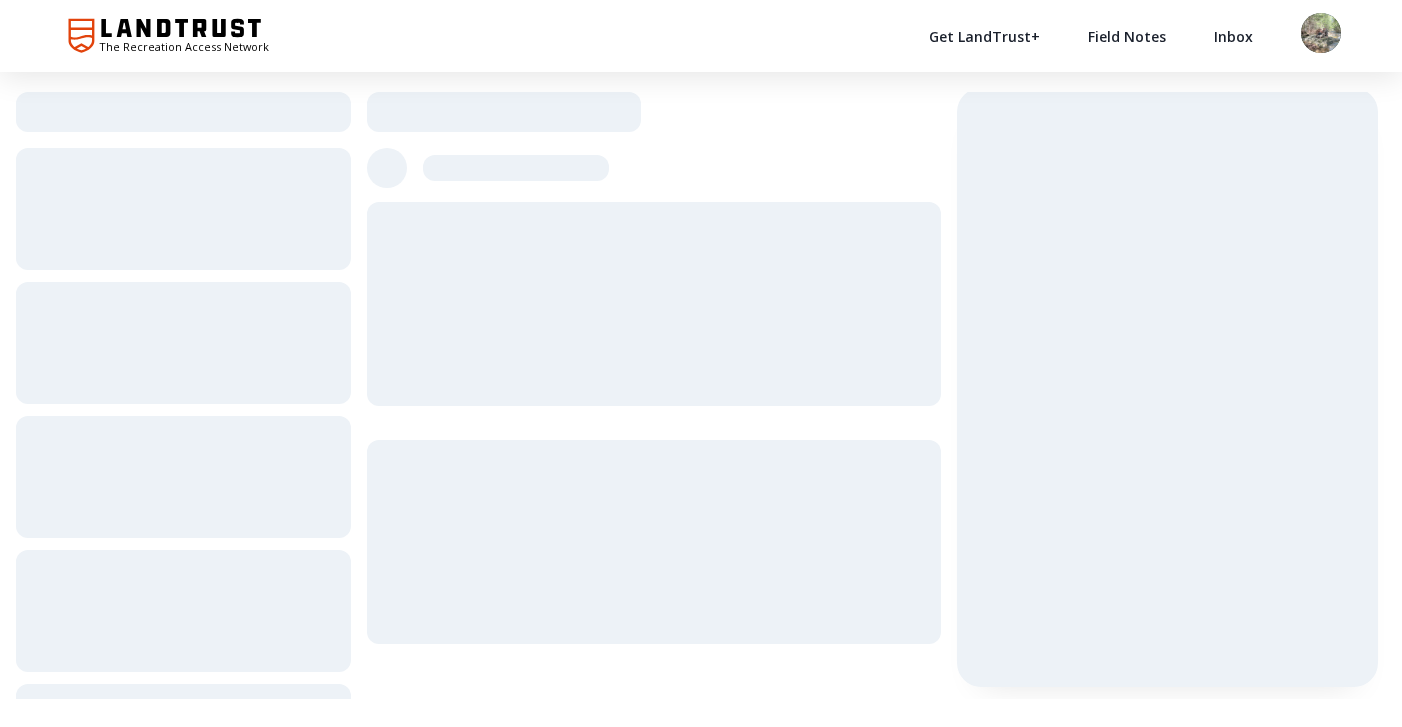 scroll, scrollTop: 0, scrollLeft: 0, axis: both 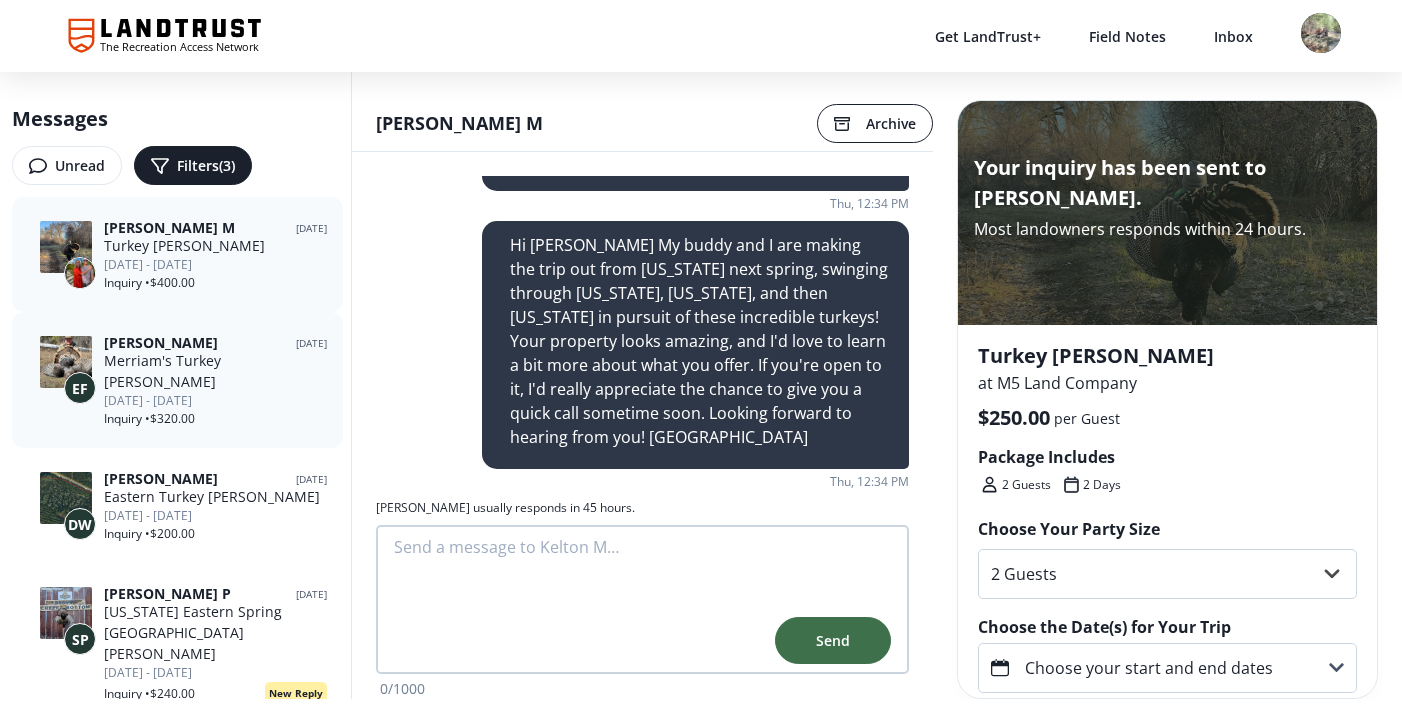 click on "[DATE] - [DATE]" at bounding box center (215, 401) 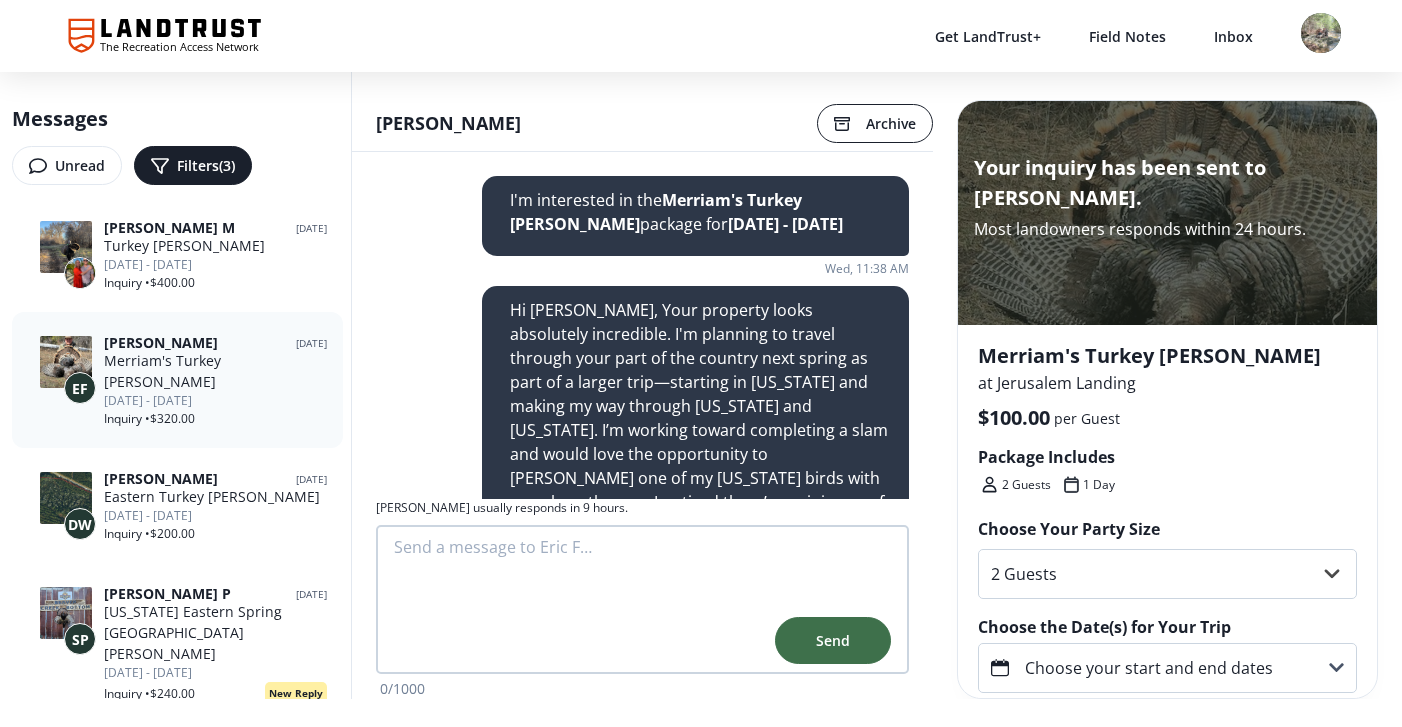 scroll, scrollTop: 953, scrollLeft: 0, axis: vertical 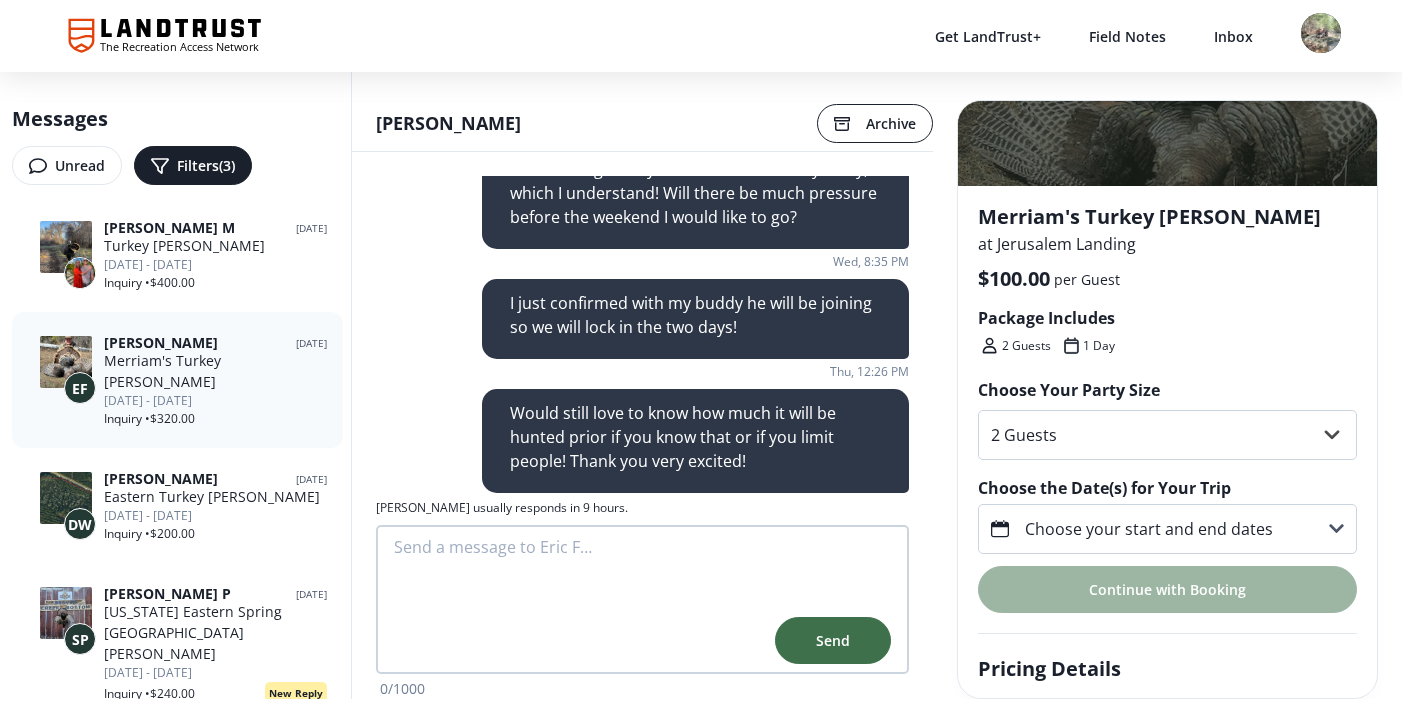 click on "Choose the Date(s) for Your Trip" at bounding box center (1167, 488) 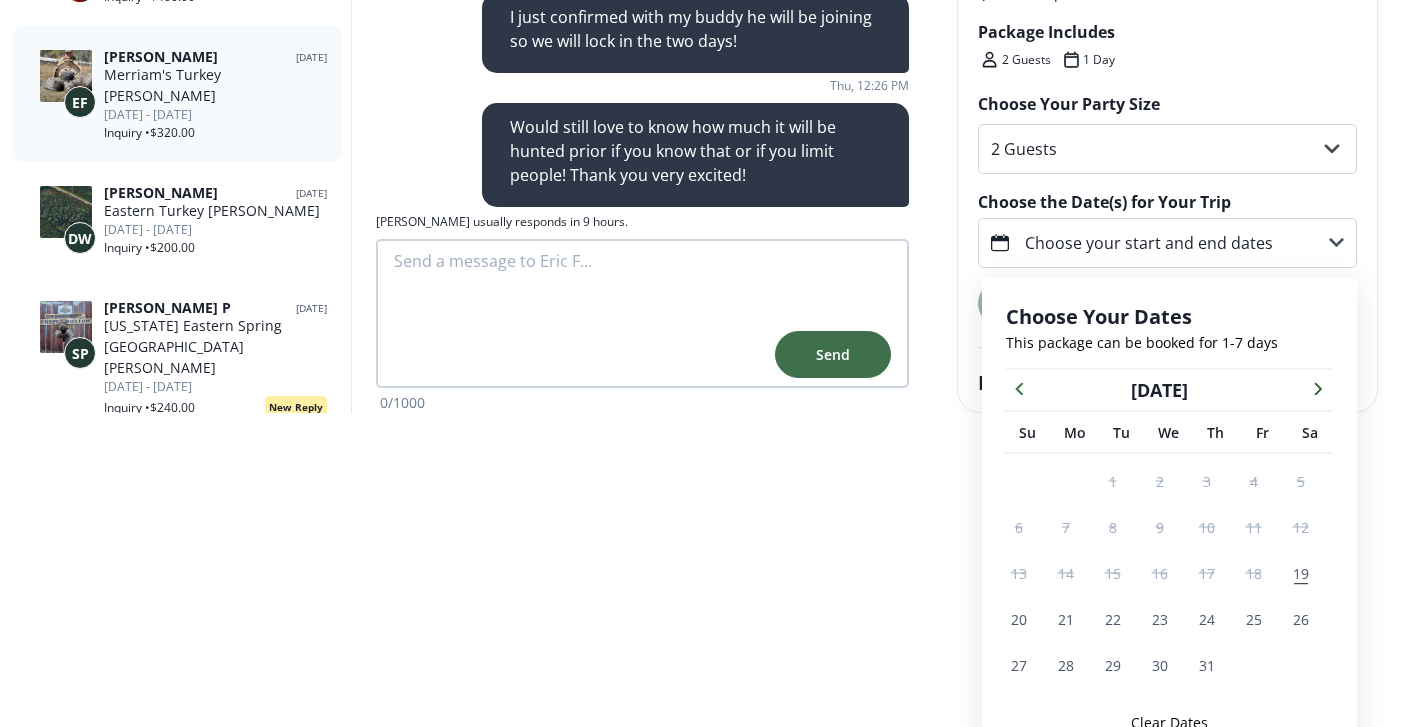 scroll, scrollTop: 311, scrollLeft: 0, axis: vertical 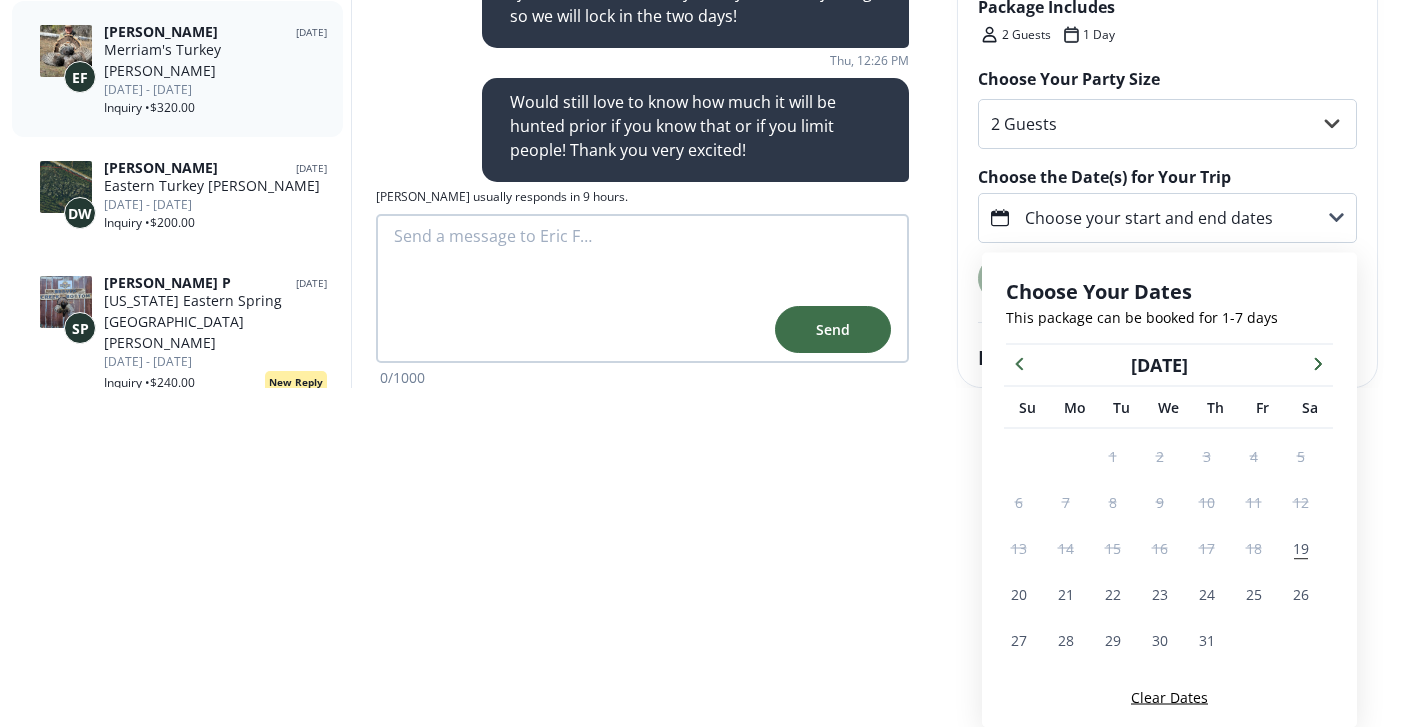 click 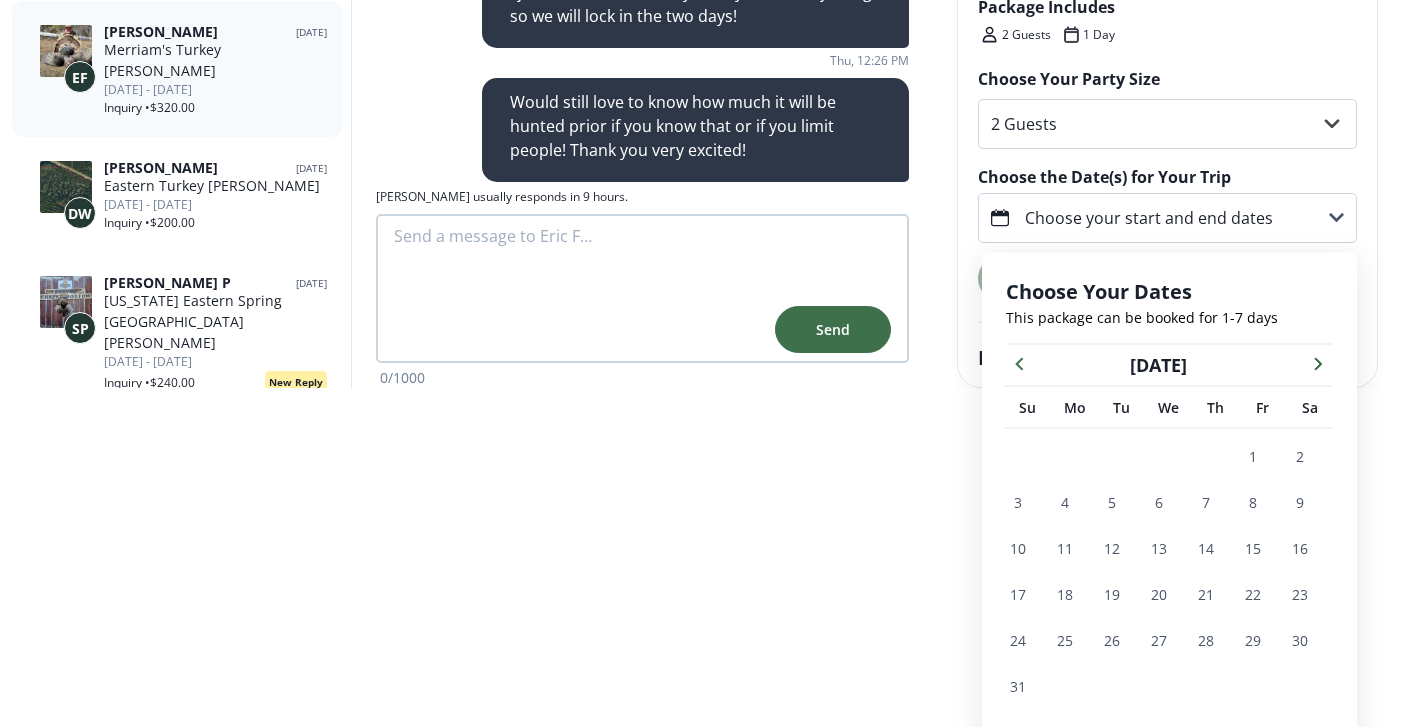 click 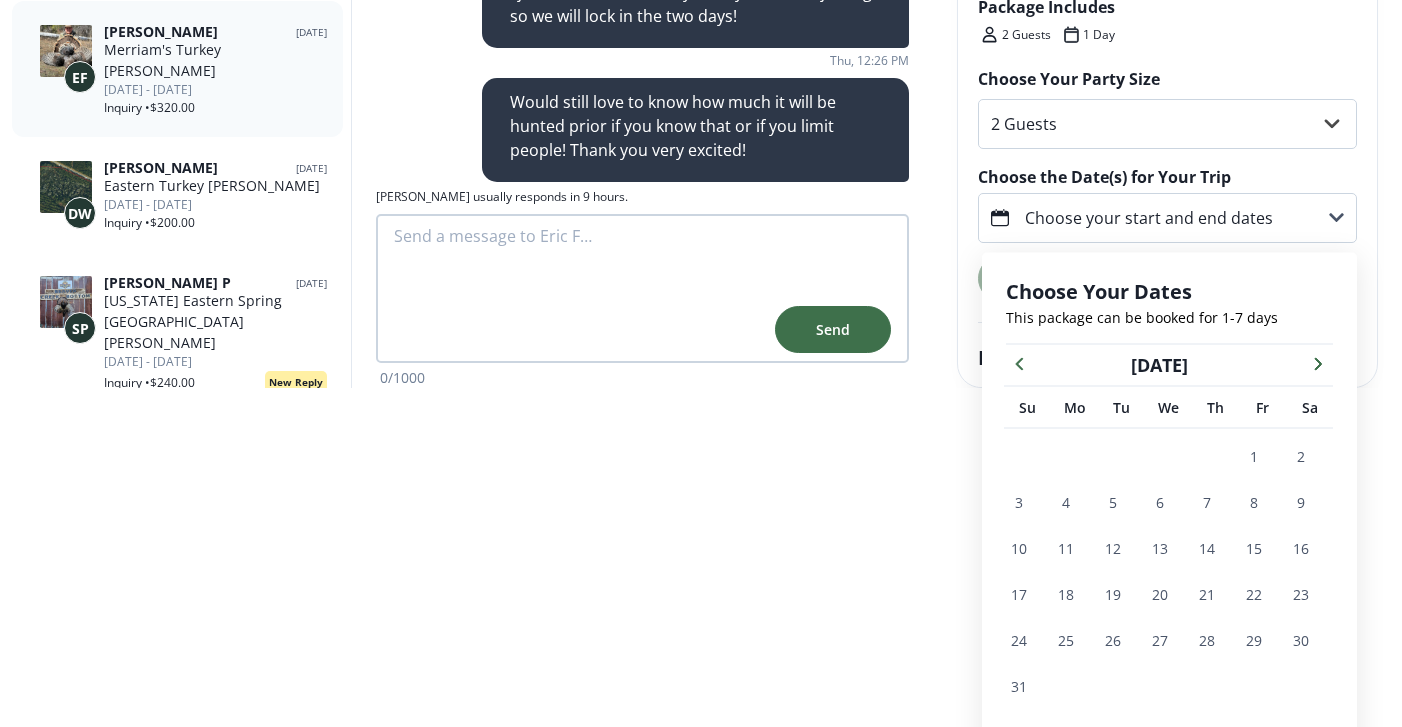 click 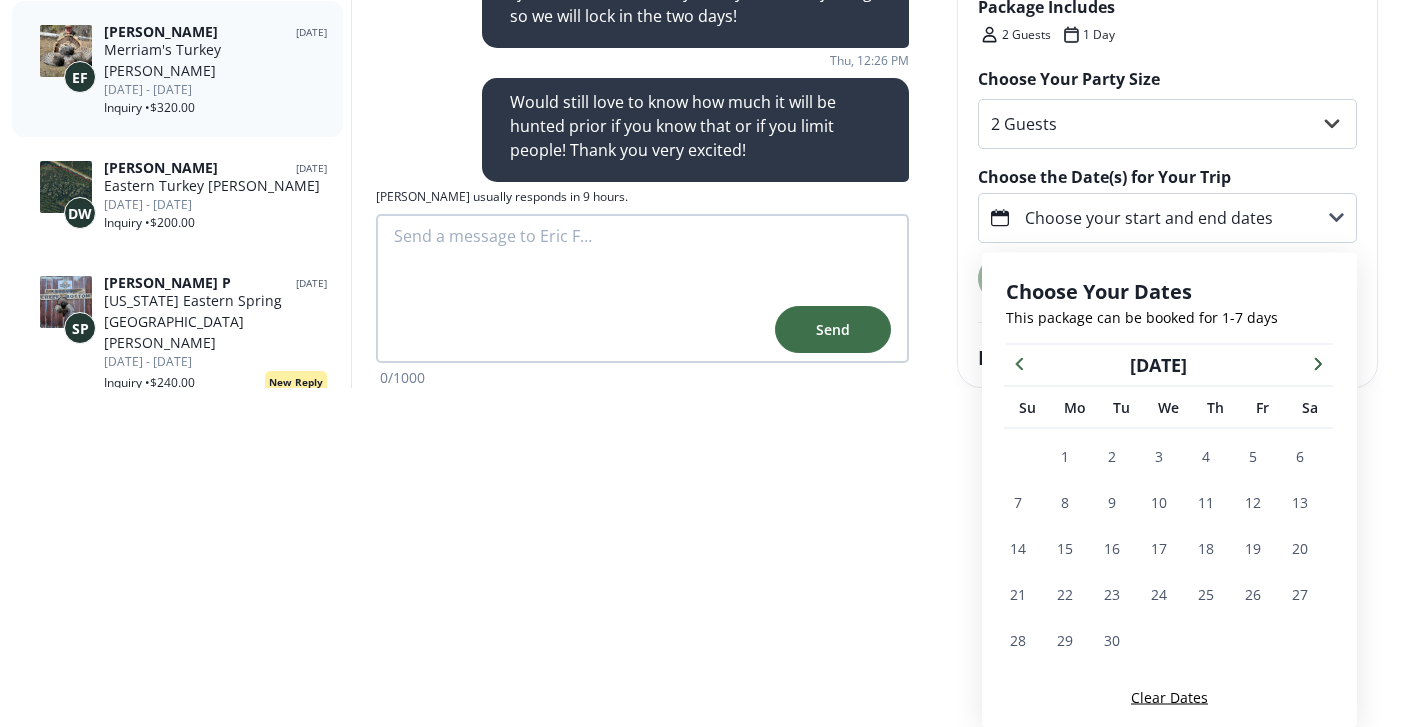 click 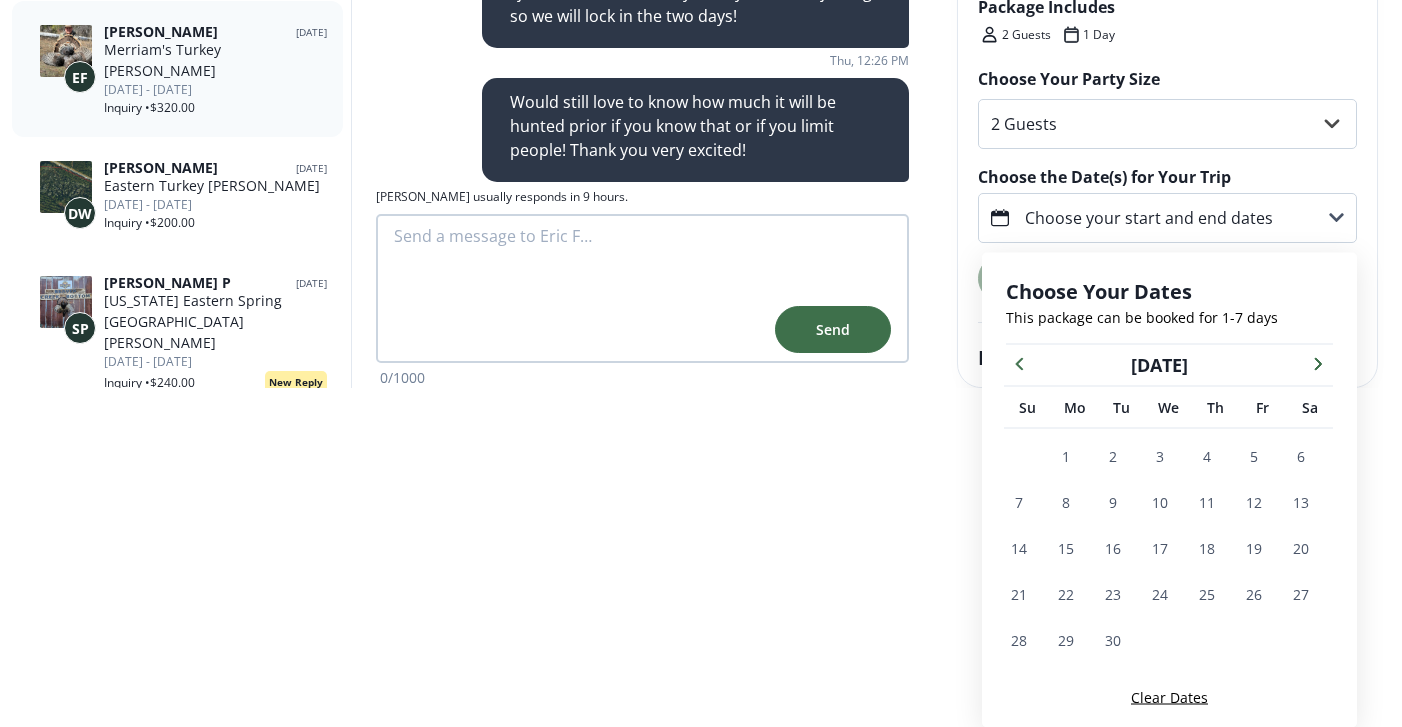 click 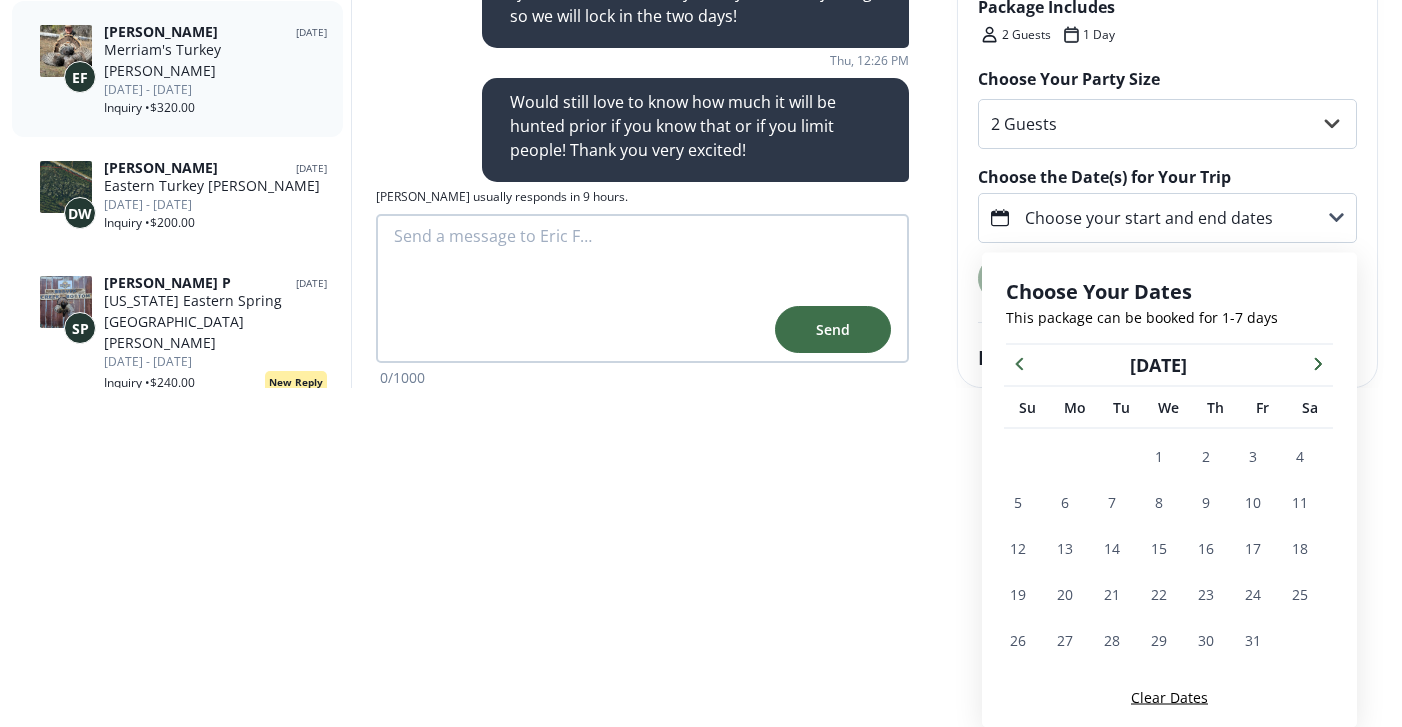 click 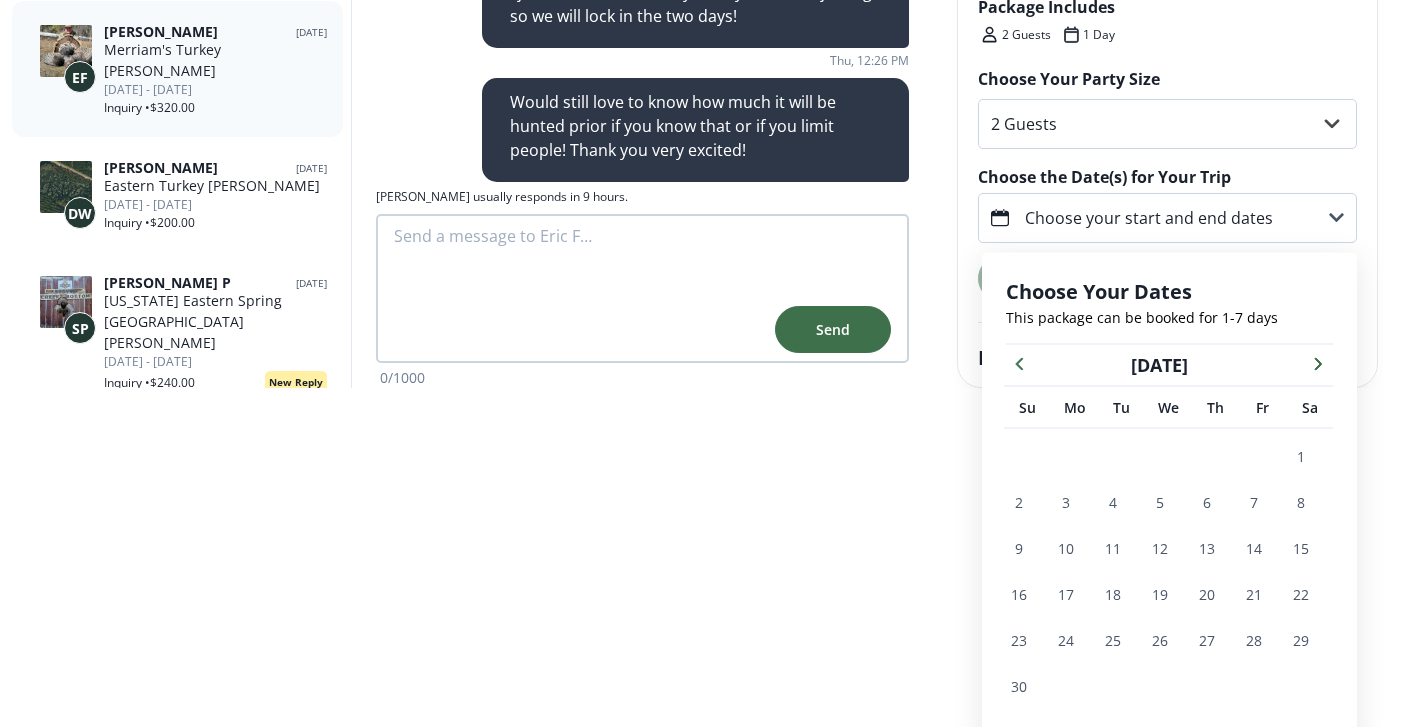 click 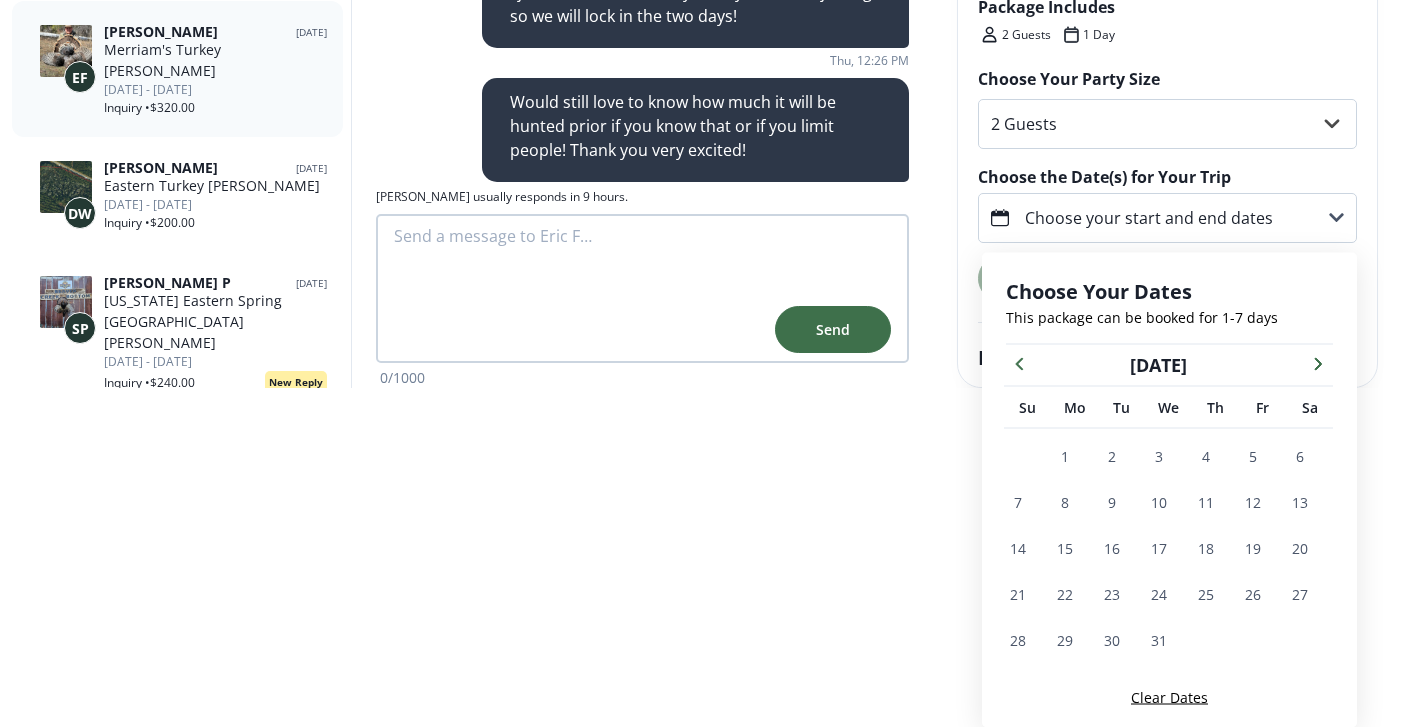 click 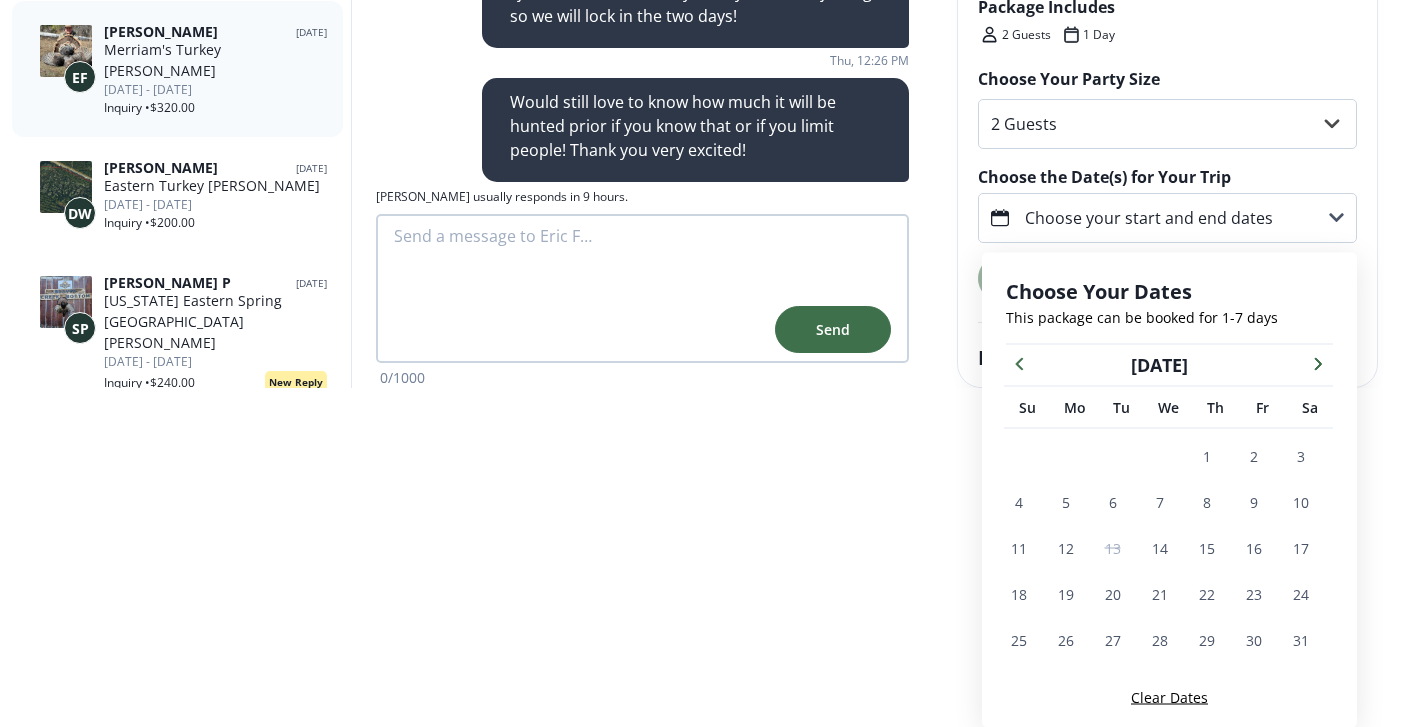 click 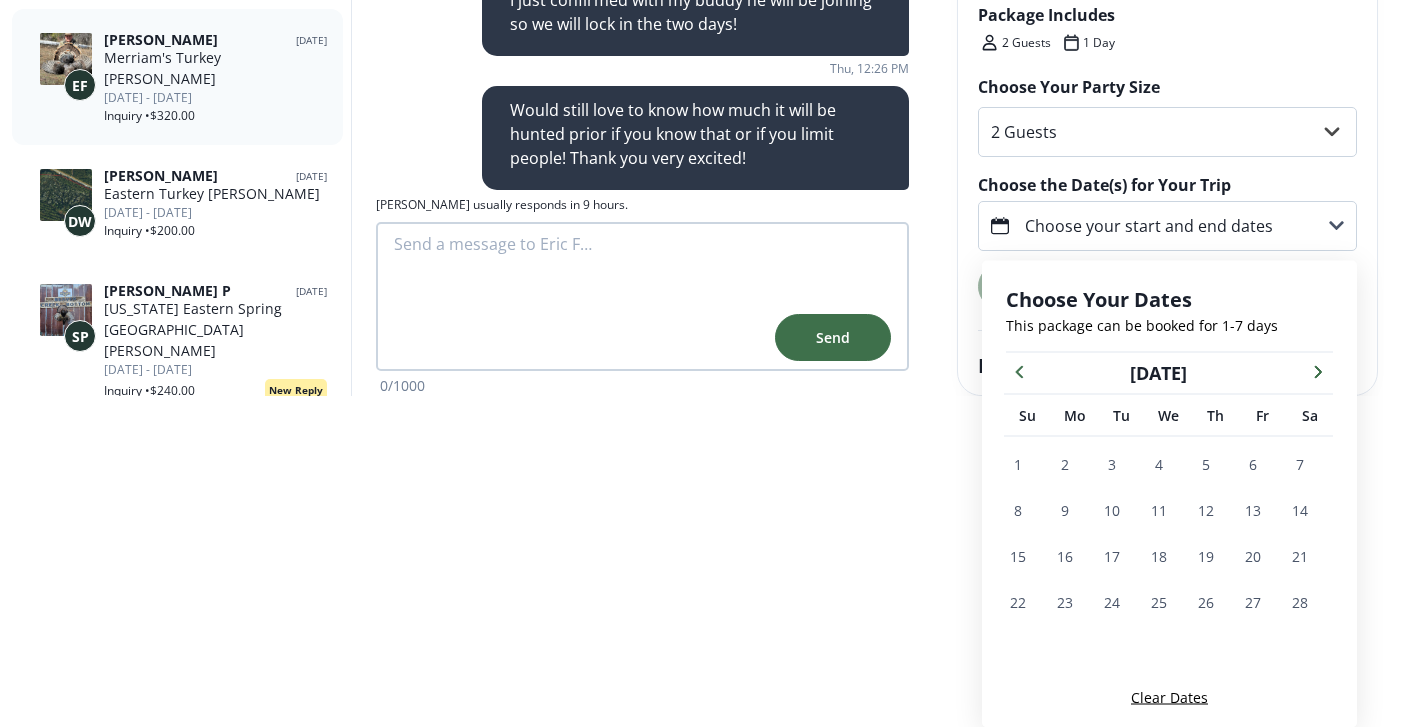 click 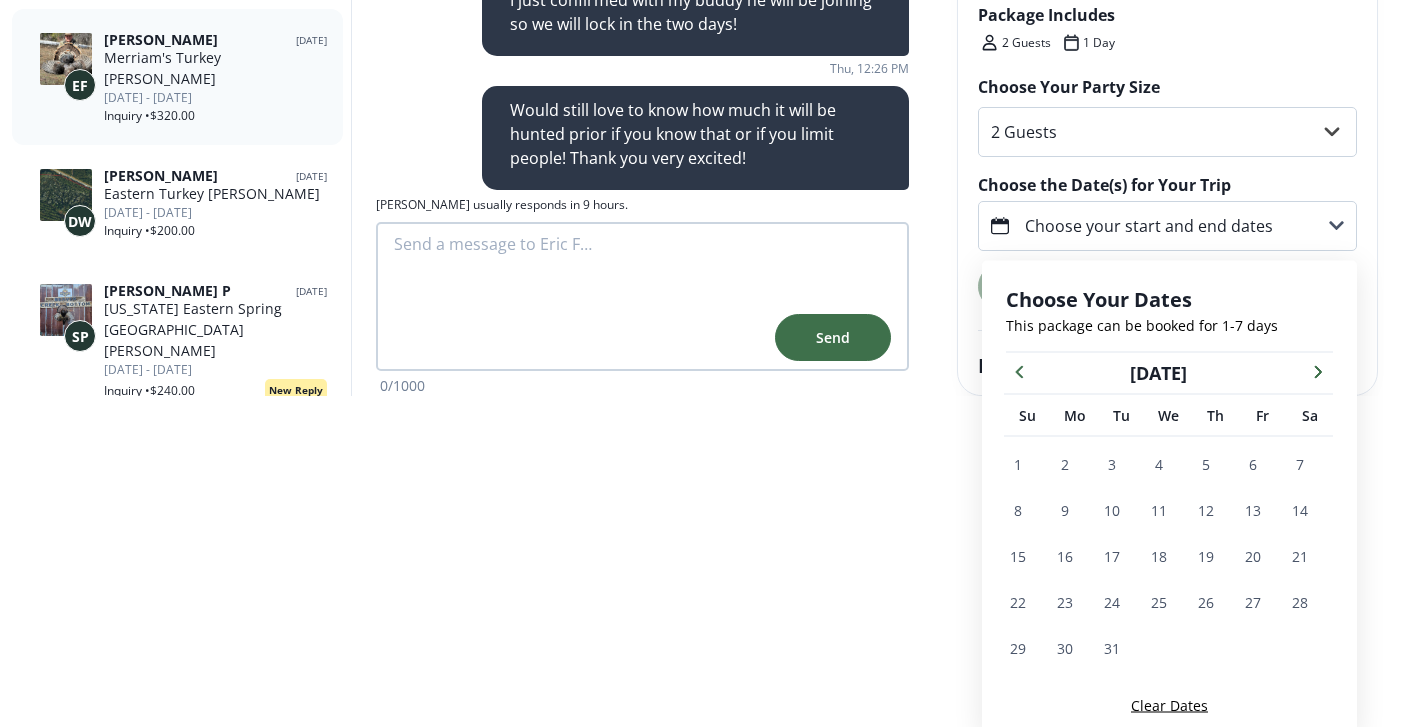 click 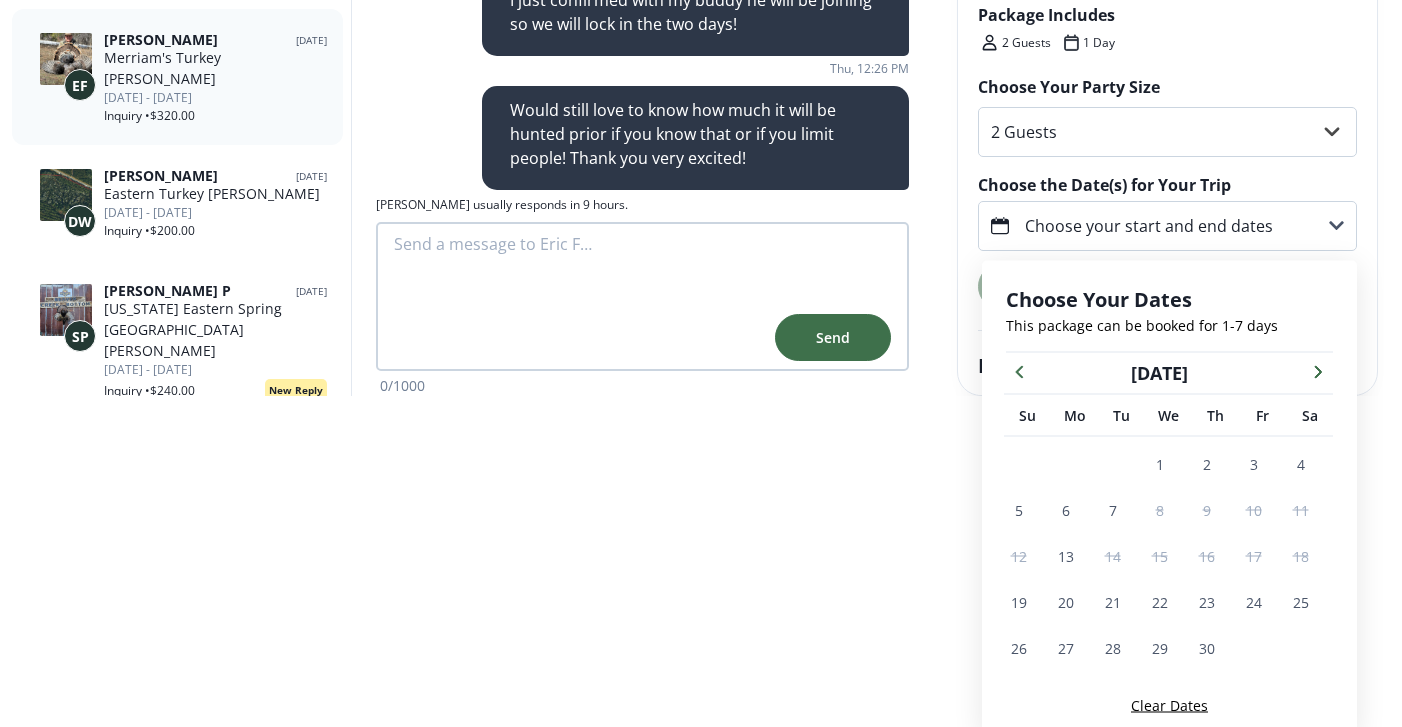 click 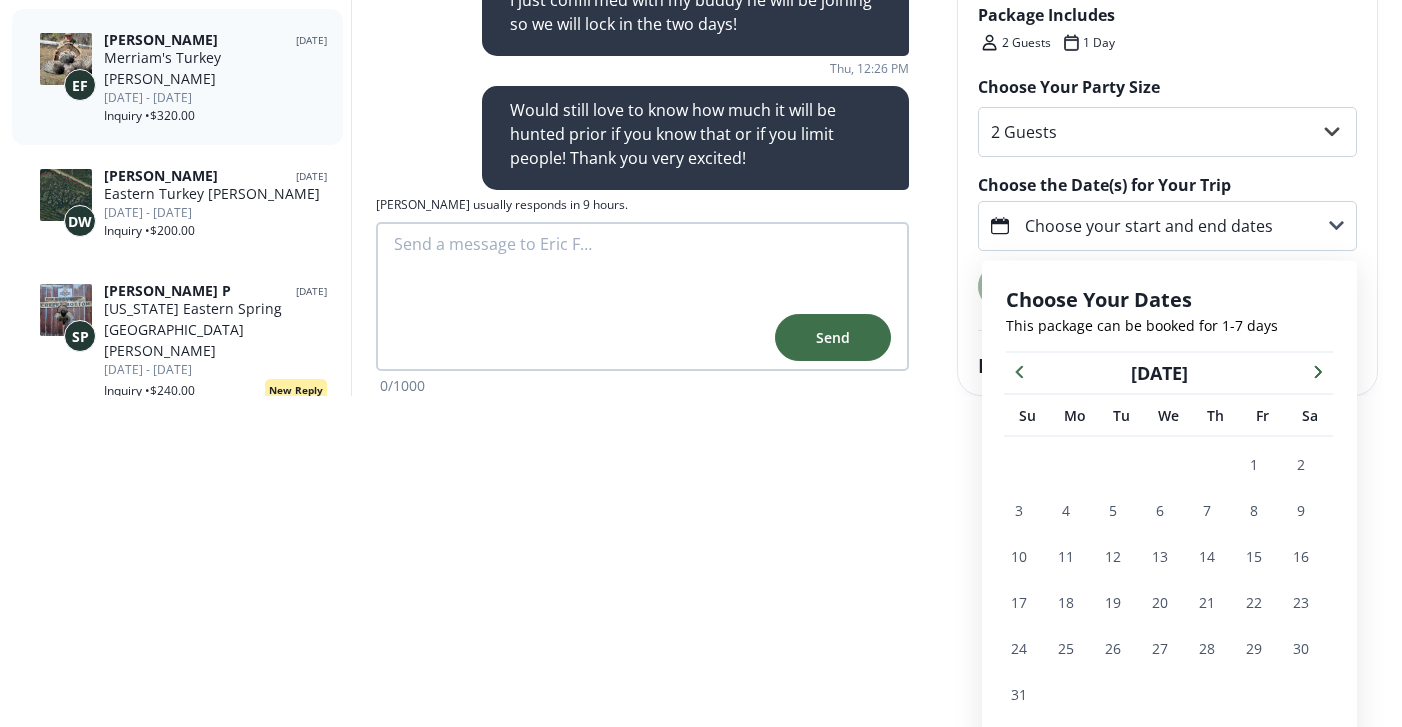 click on "[DATE]" at bounding box center [1159, 373] 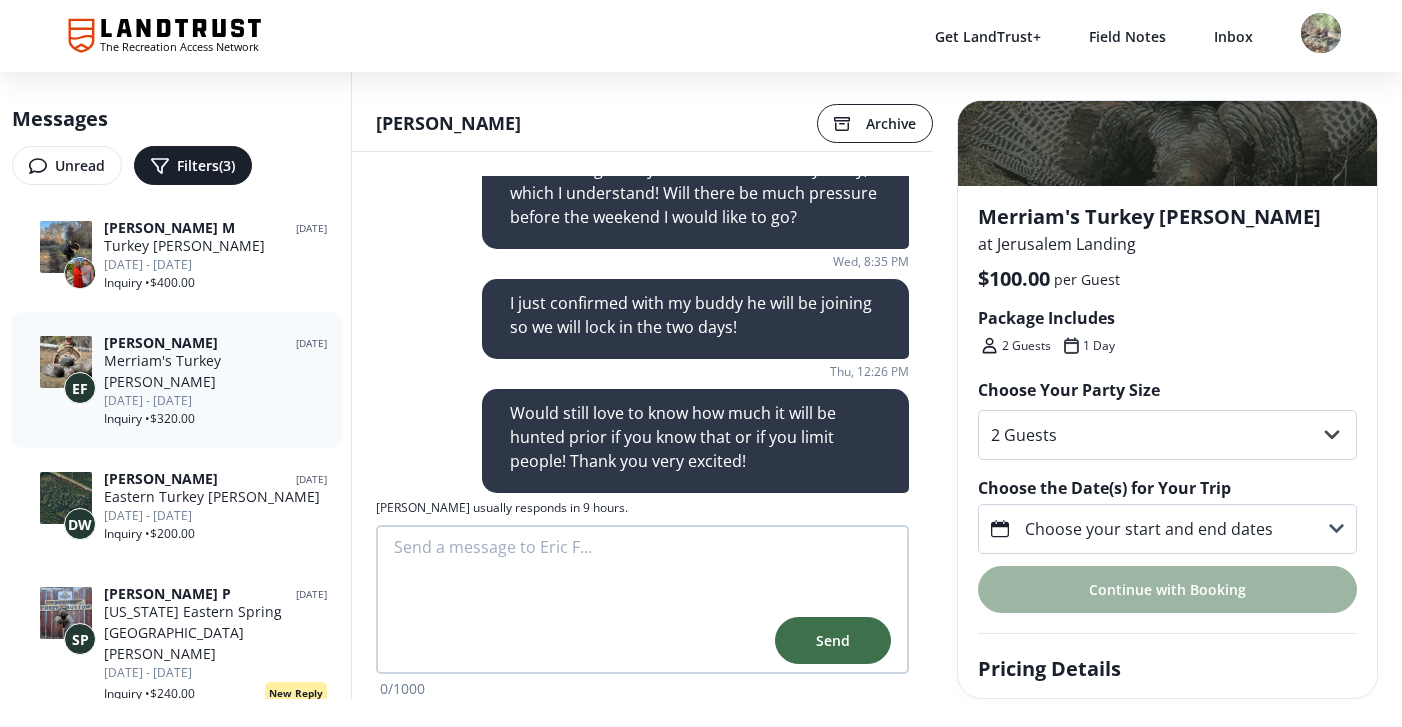 click on "The Recreation Access Network 32 The Recreation Access Network Get LandTrust+ Field Notes Inbox   Trips Profile Favorites Exclusive Offers Log out Austin G [EMAIL_ADDRESS][DOMAIN_NAME] Inbox Trips Profile Favorites Exclusive Offers Help Get LandTrust+ Field Notes Logout Messages Unread Filters  (3)   [PERSON_NAME] M [DATE] [GEOGRAPHIC_DATA] [PERSON_NAME] [DATE] - [DATE] Inquiry   •  $400.00 EF [PERSON_NAME] [DATE] Merriam's [GEOGRAPHIC_DATA] [PERSON_NAME] [DATE] - [DATE] Inquiry   •  $320.00 [PERSON_NAME] W [DATE] Eastern Turkey [PERSON_NAME] [DATE] - [DATE] Inquiry   •  $200.00 [PERSON_NAME] P [DATE] [US_STATE] Eastern Spring [GEOGRAPHIC_DATA] [PERSON_NAME] [DATE] - [DATE] Inquiry   •  $240.00 New Reply SC [PERSON_NAME] C [DATE] [GEOGRAPHIC_DATA] [GEOGRAPHIC_DATA] [PERSON_NAME] - [US_STATE] Unit 5 [DATE] Booking Request   •  $164.44   [PERSON_NAME] N [DATE] 2026 Spring Gobbler Package  [DATE] - [DATE] Inquiry   •  $256.00 New Reply   [PERSON_NAME] [DATE] Merriam's [GEOGRAPHIC_DATA] [PERSON_NAME] [DATE] - [DATE] Booking Request   •  $195.18   [PERSON_NAME]" at bounding box center [701, 363] 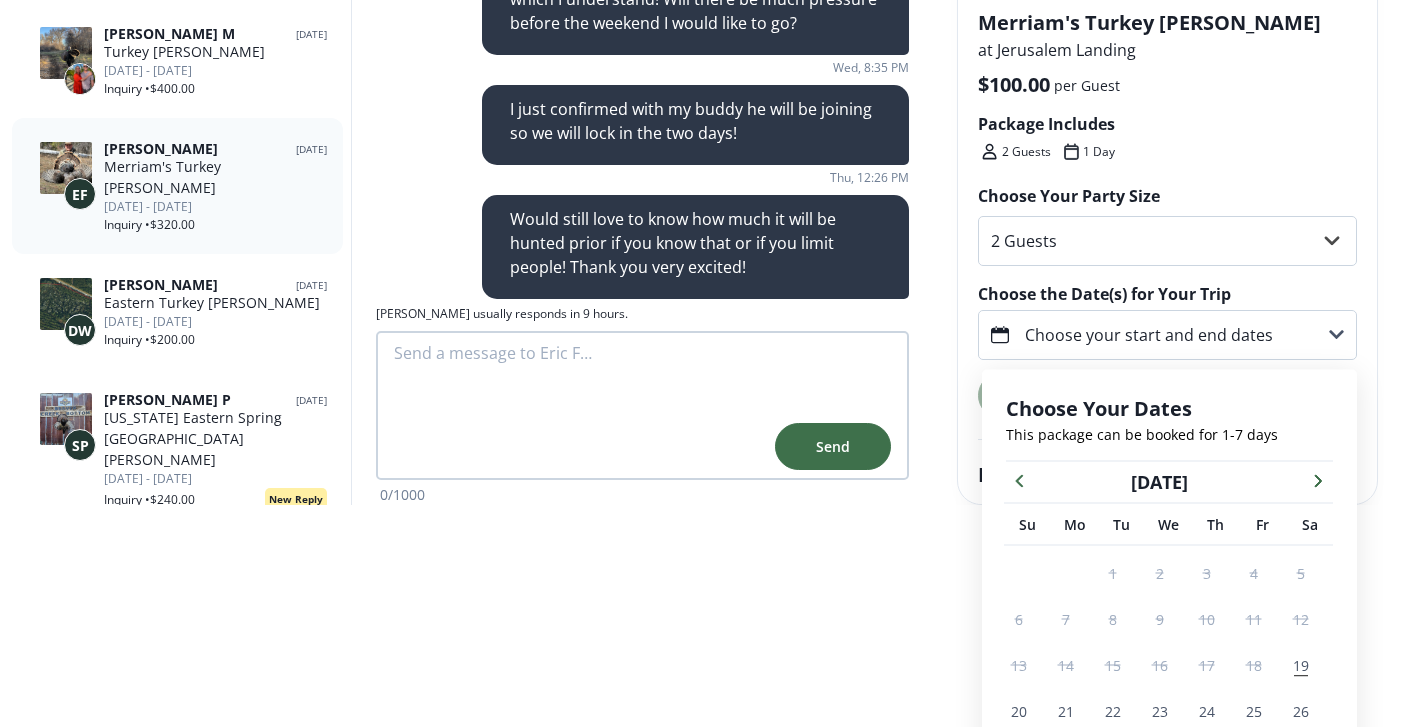 scroll, scrollTop: 0, scrollLeft: 0, axis: both 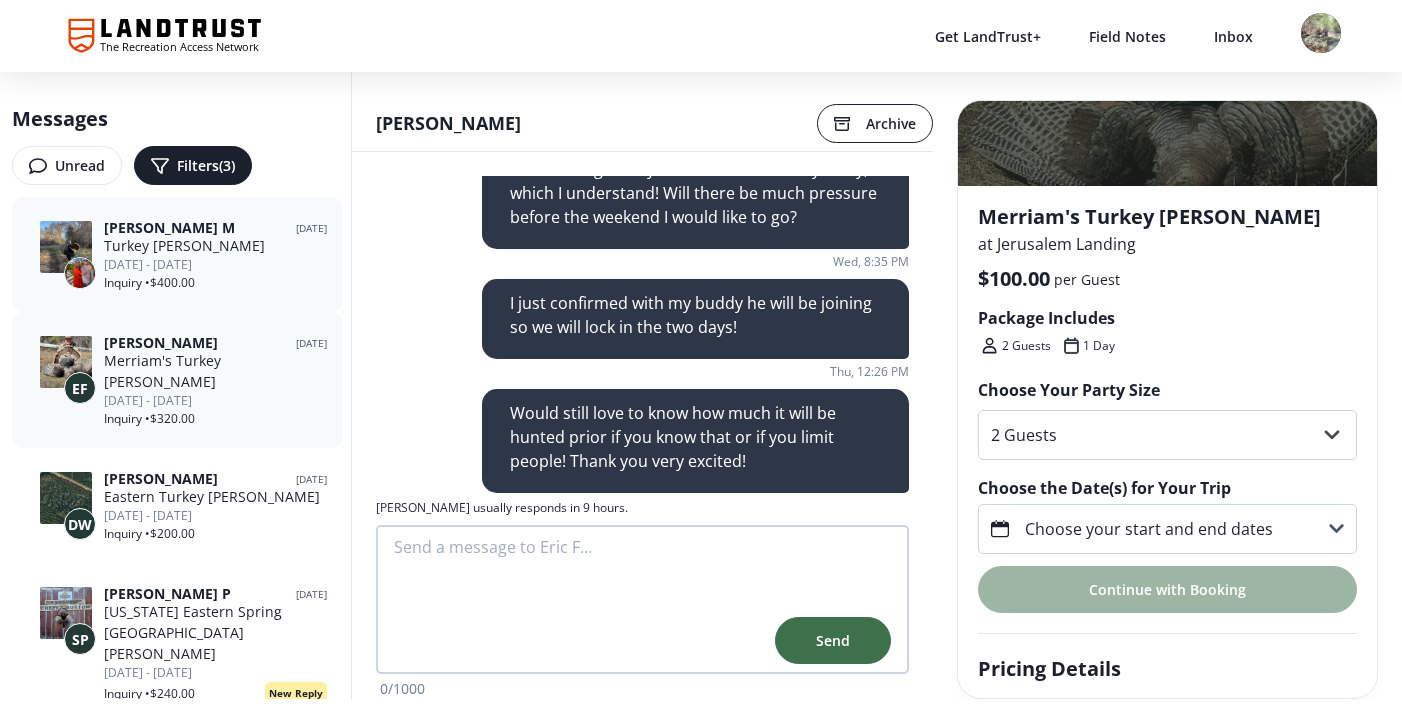 click on "Turkey [PERSON_NAME]" at bounding box center (215, 245) 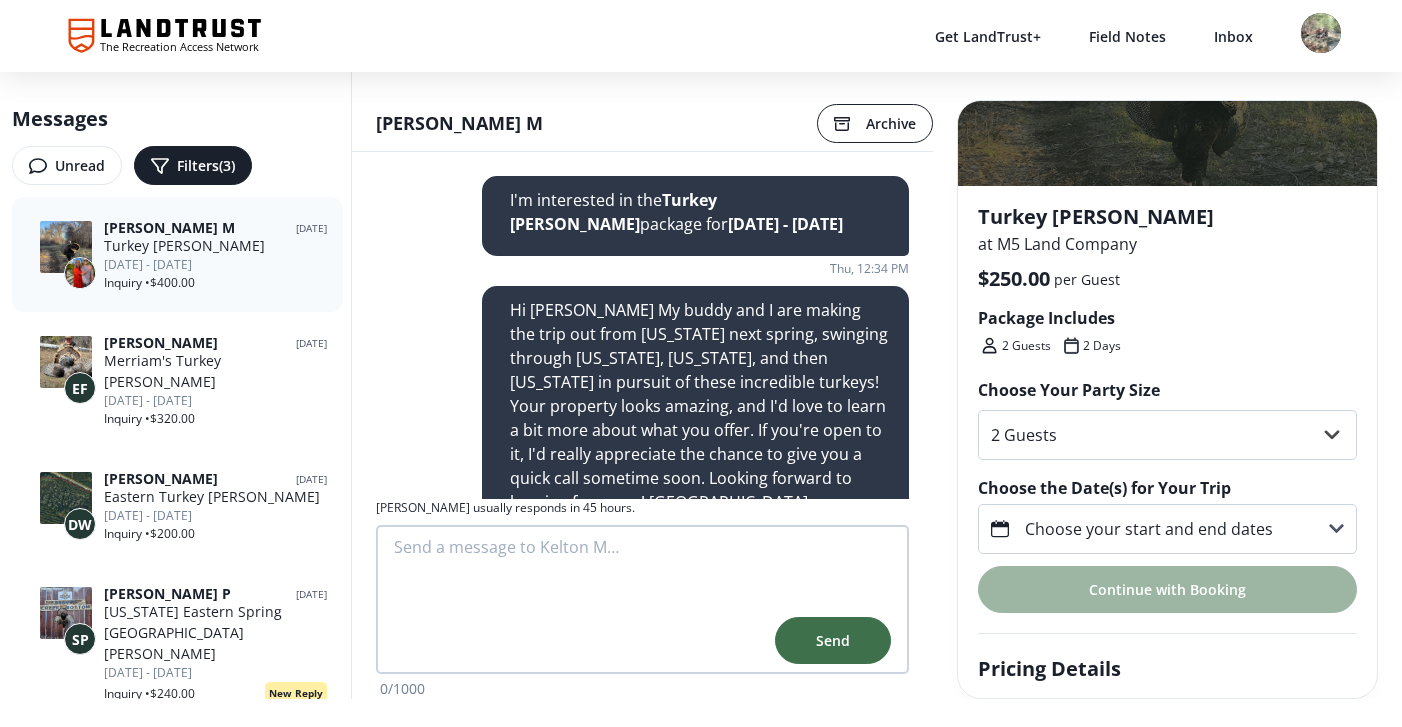 scroll, scrollTop: 65, scrollLeft: 0, axis: vertical 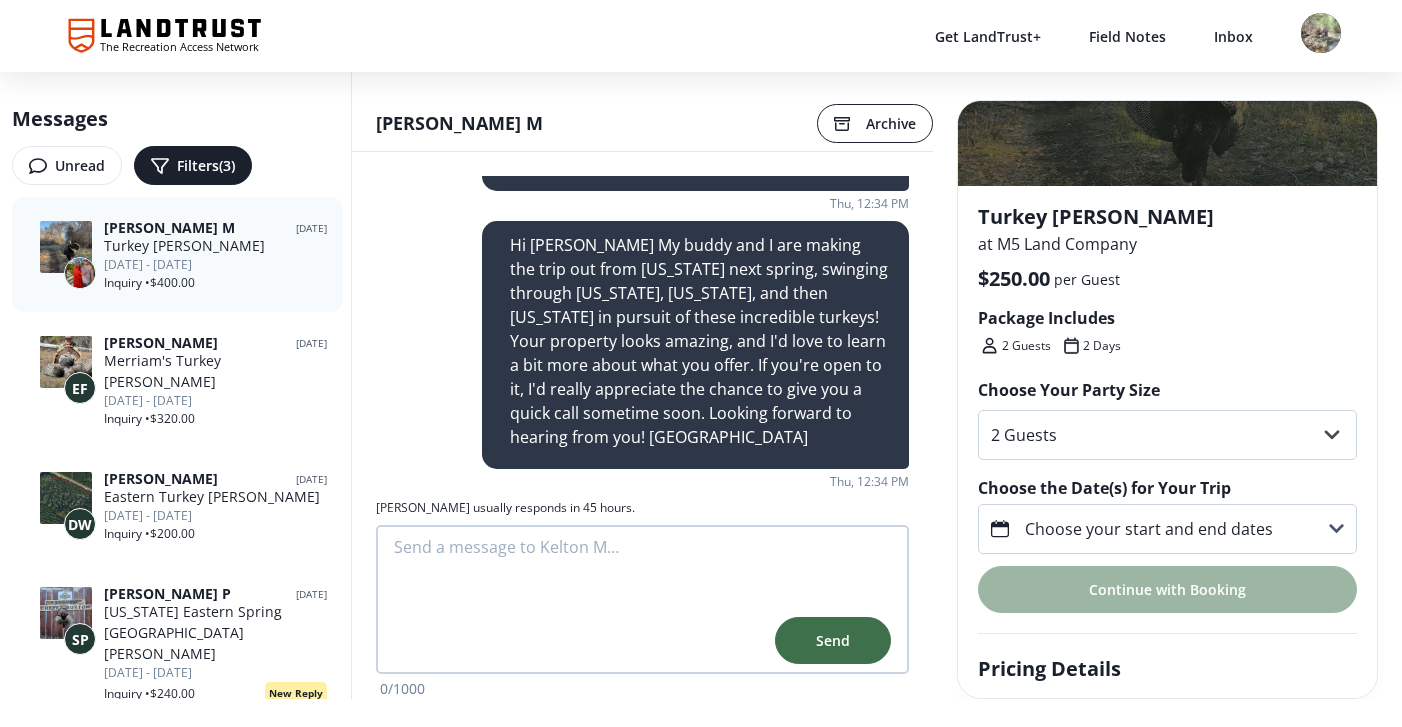 click on "Choose your start and end dates" at bounding box center (1167, 529) 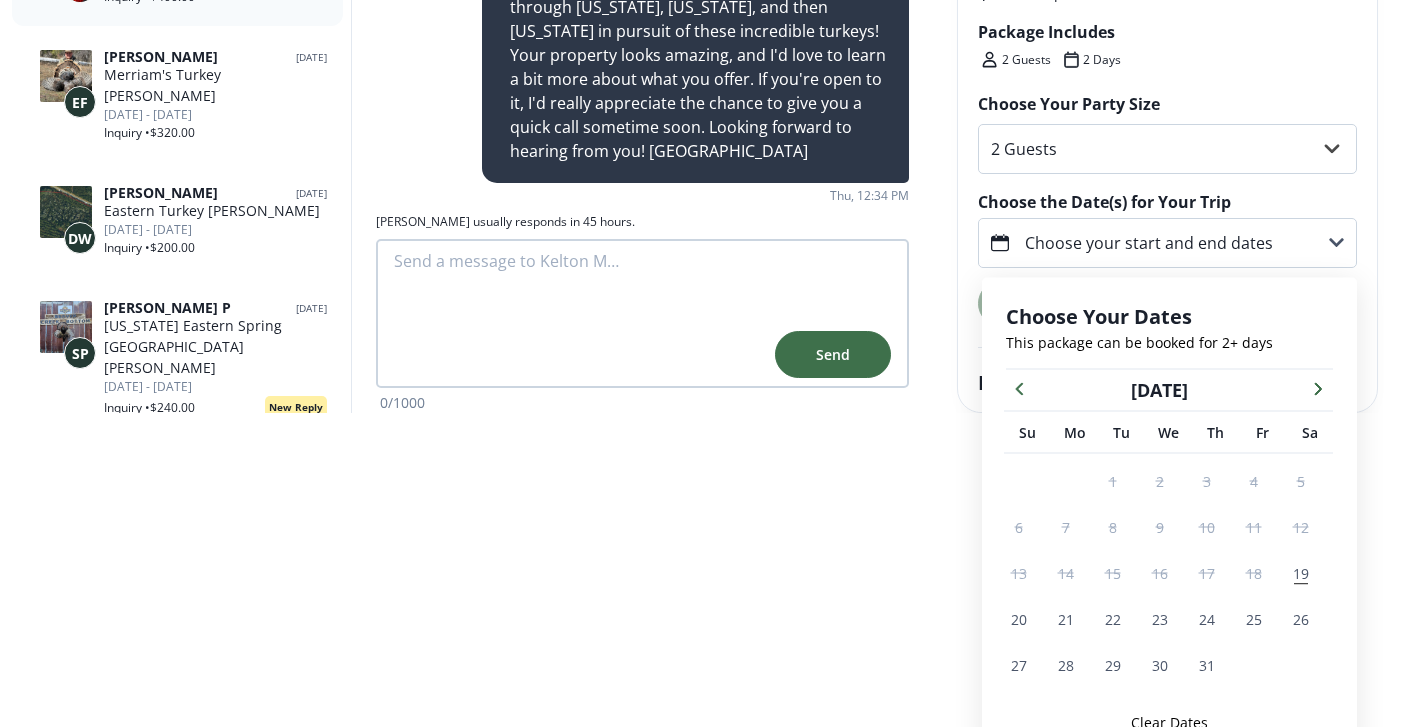 scroll, scrollTop: 311, scrollLeft: 0, axis: vertical 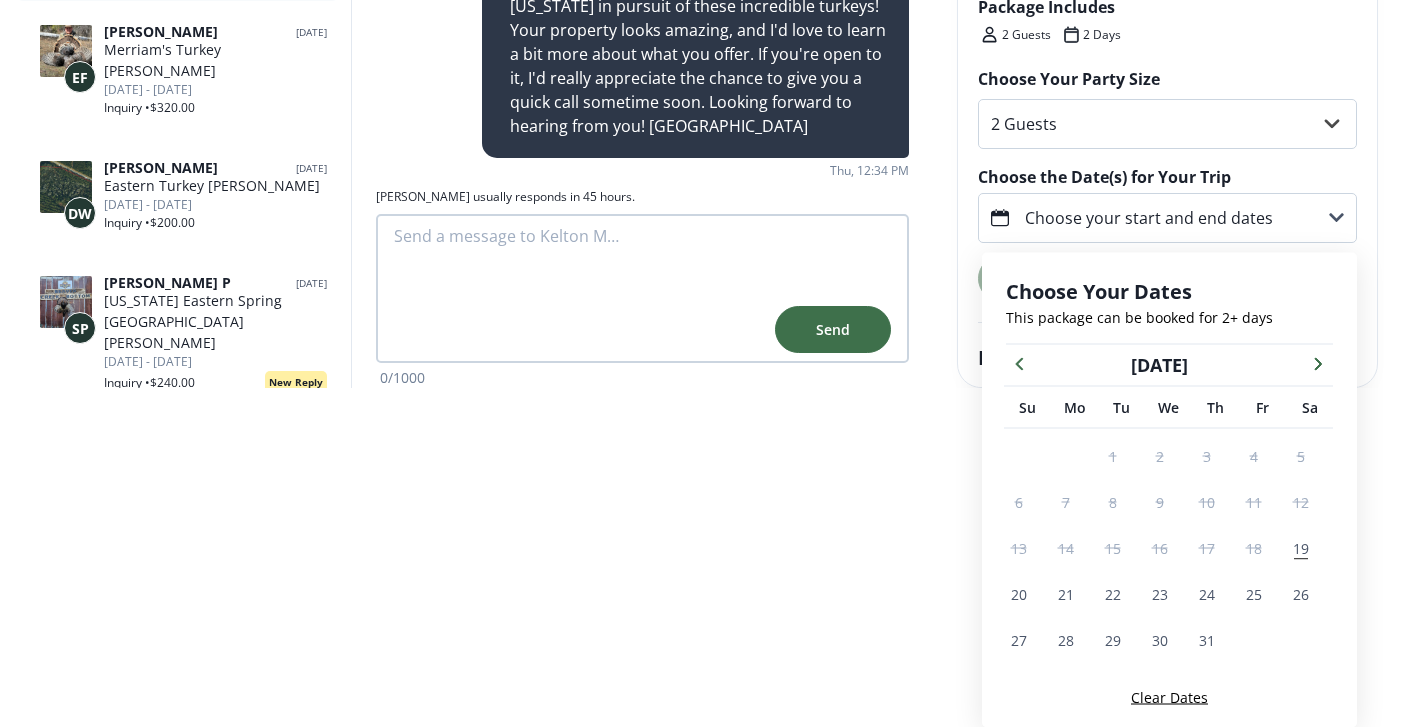 click 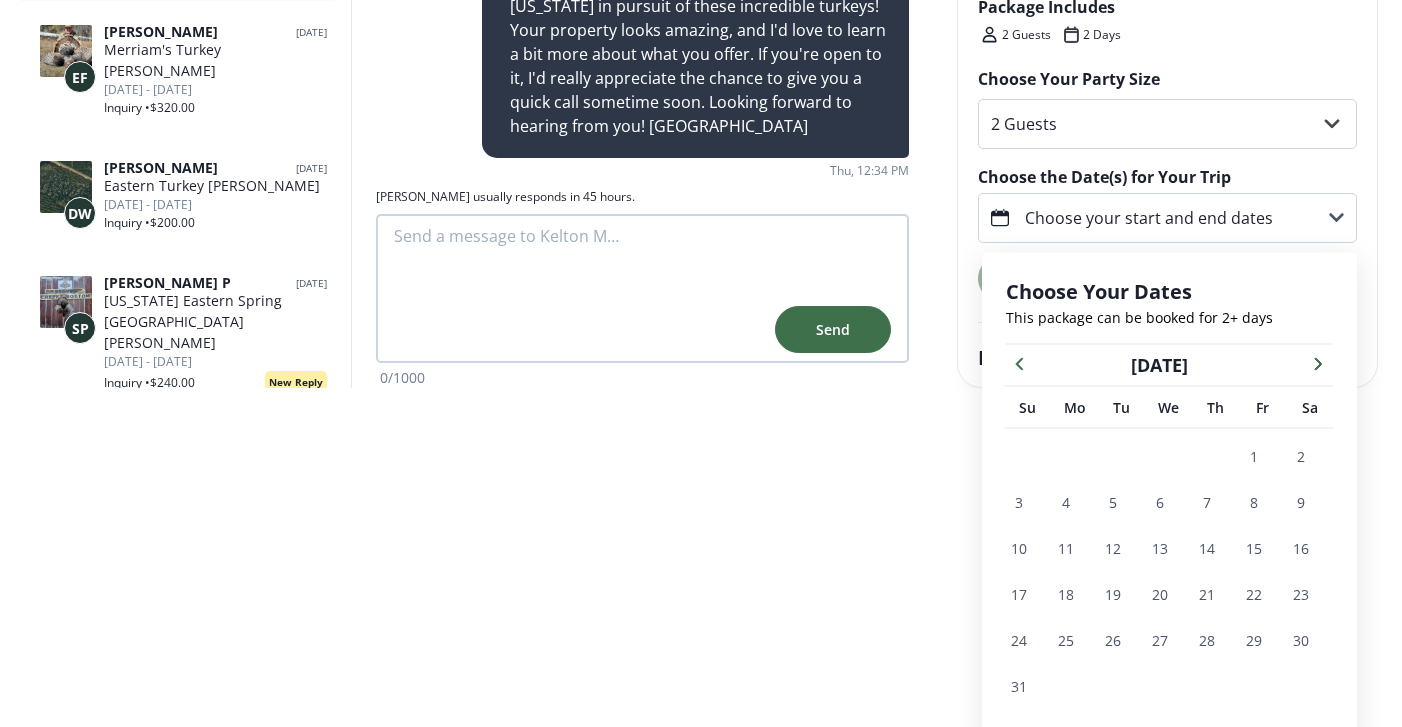 click 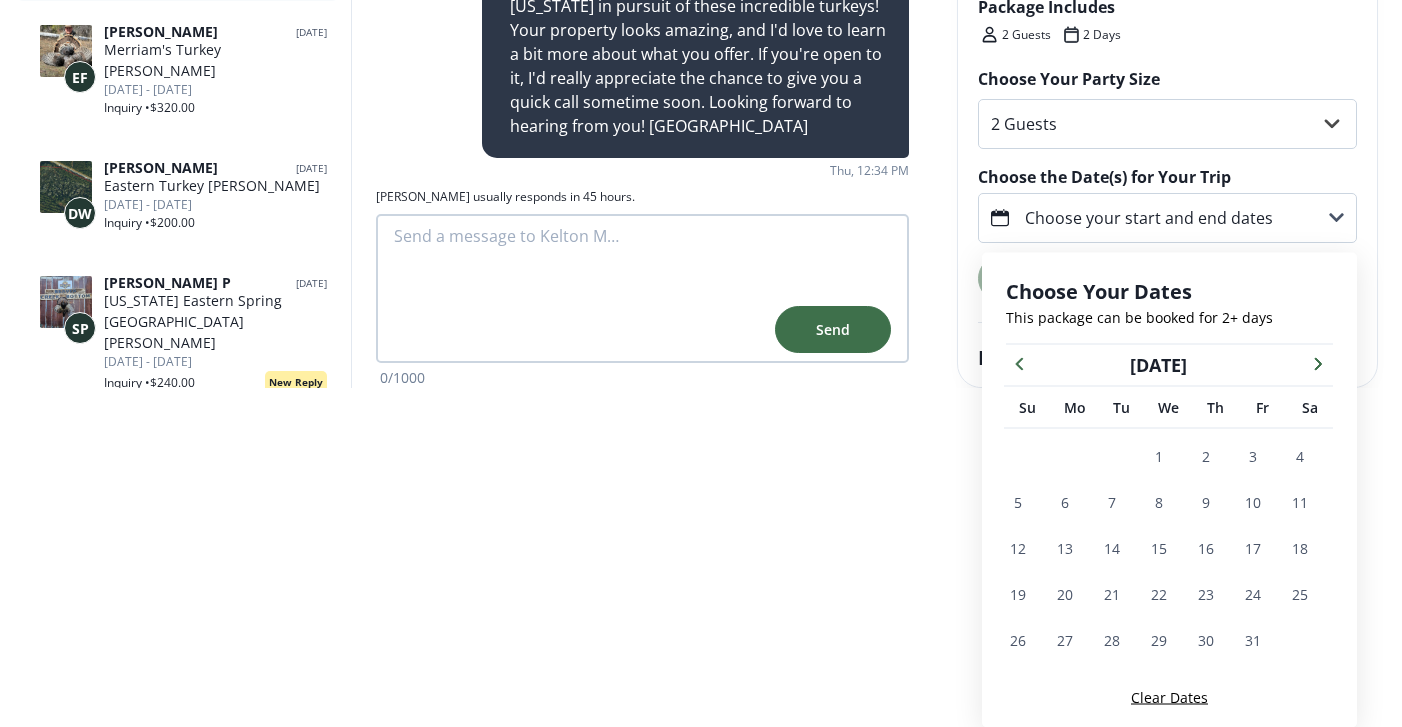 click 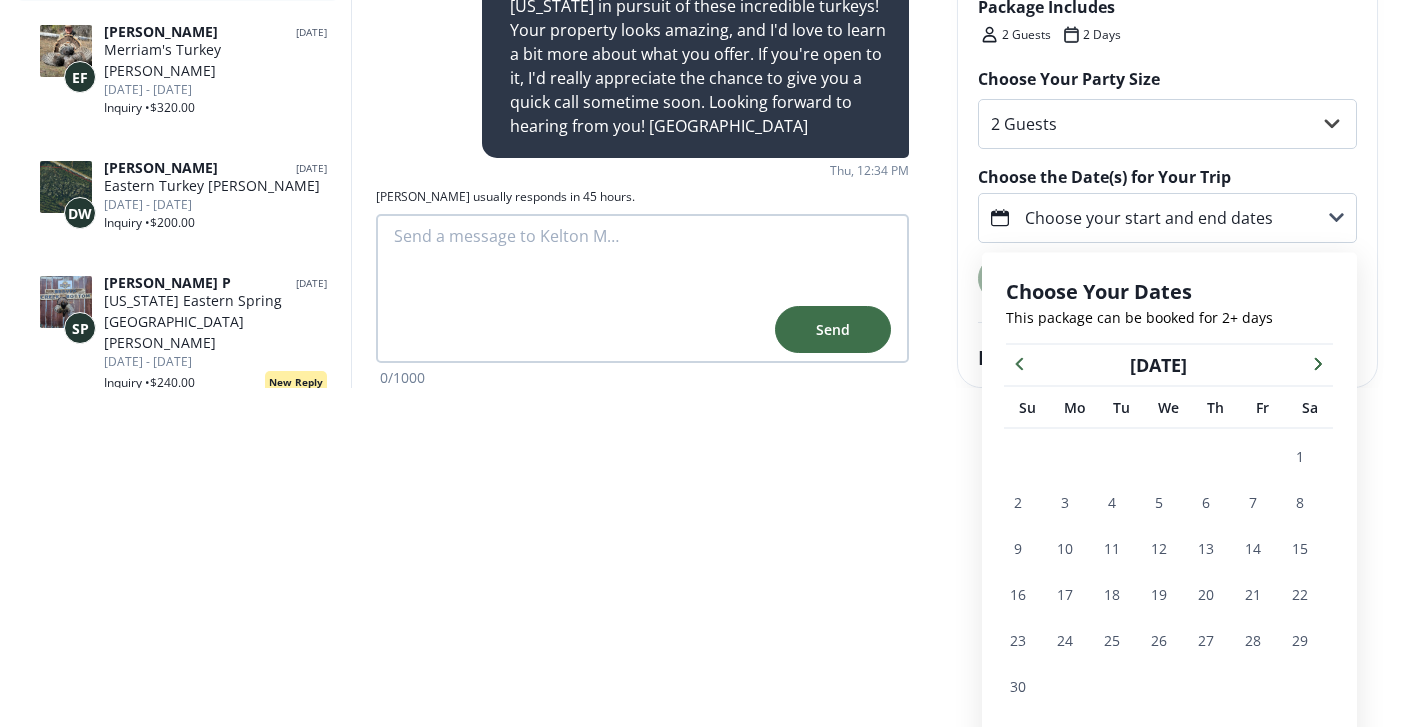 click 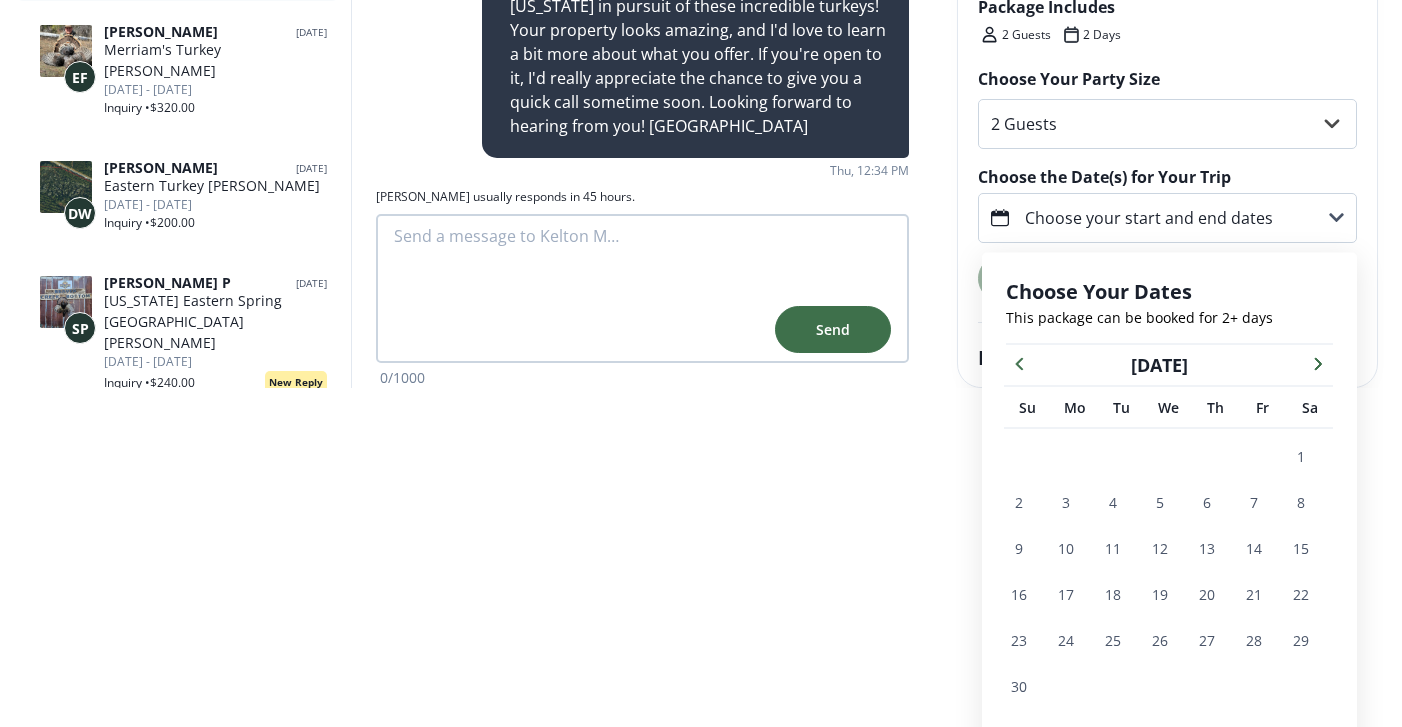 click 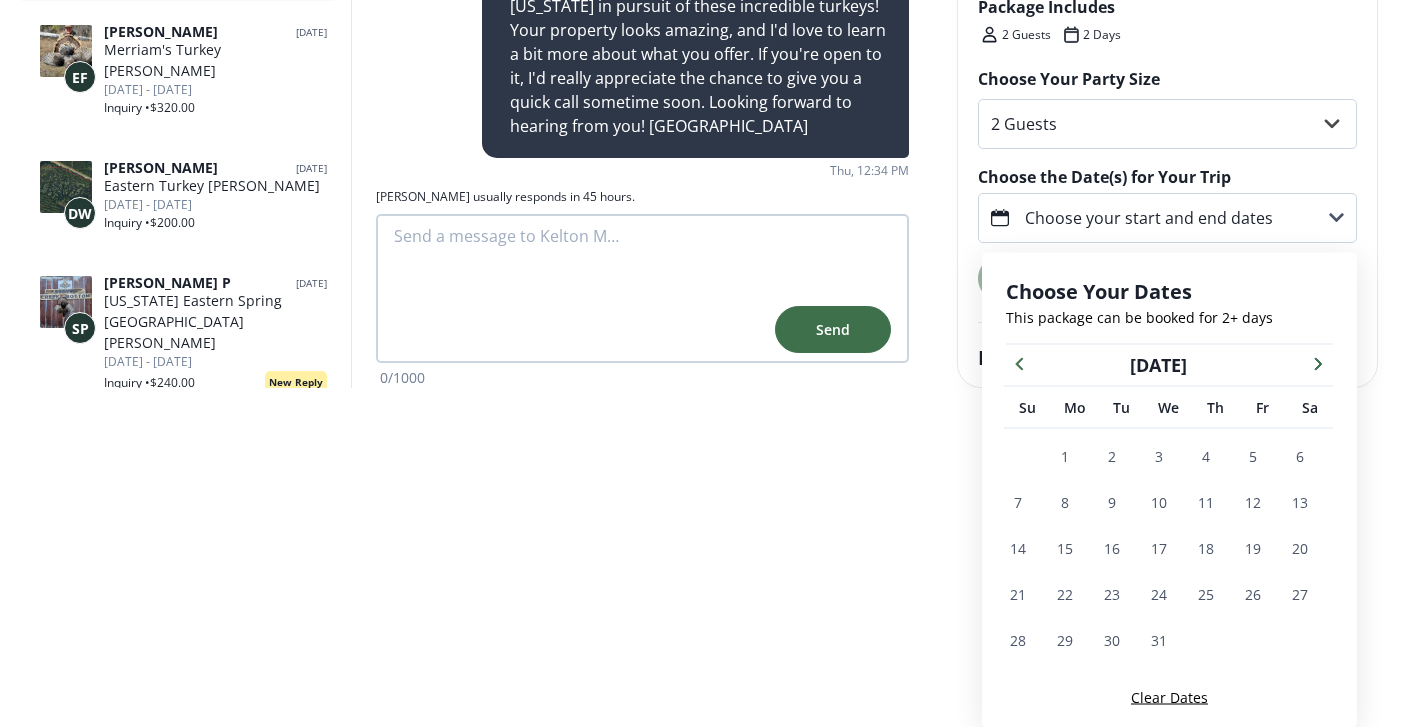 click 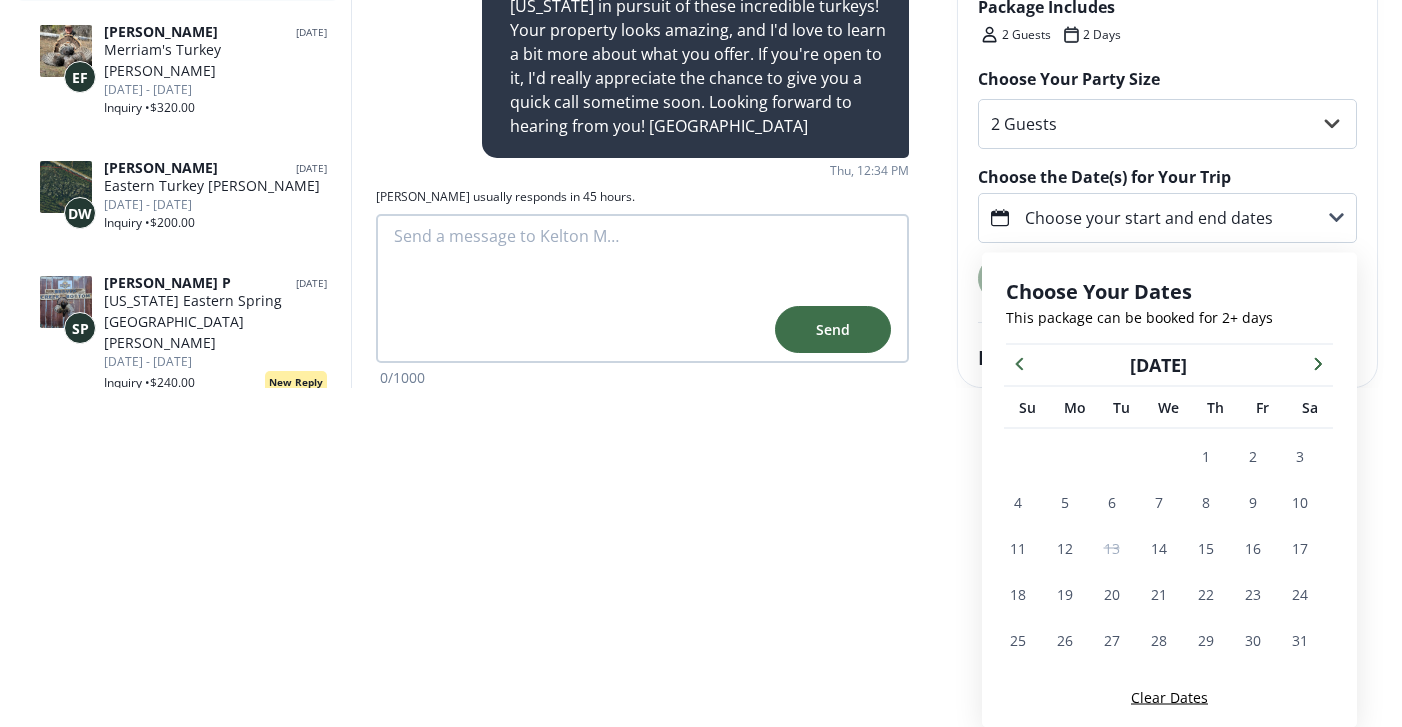 click 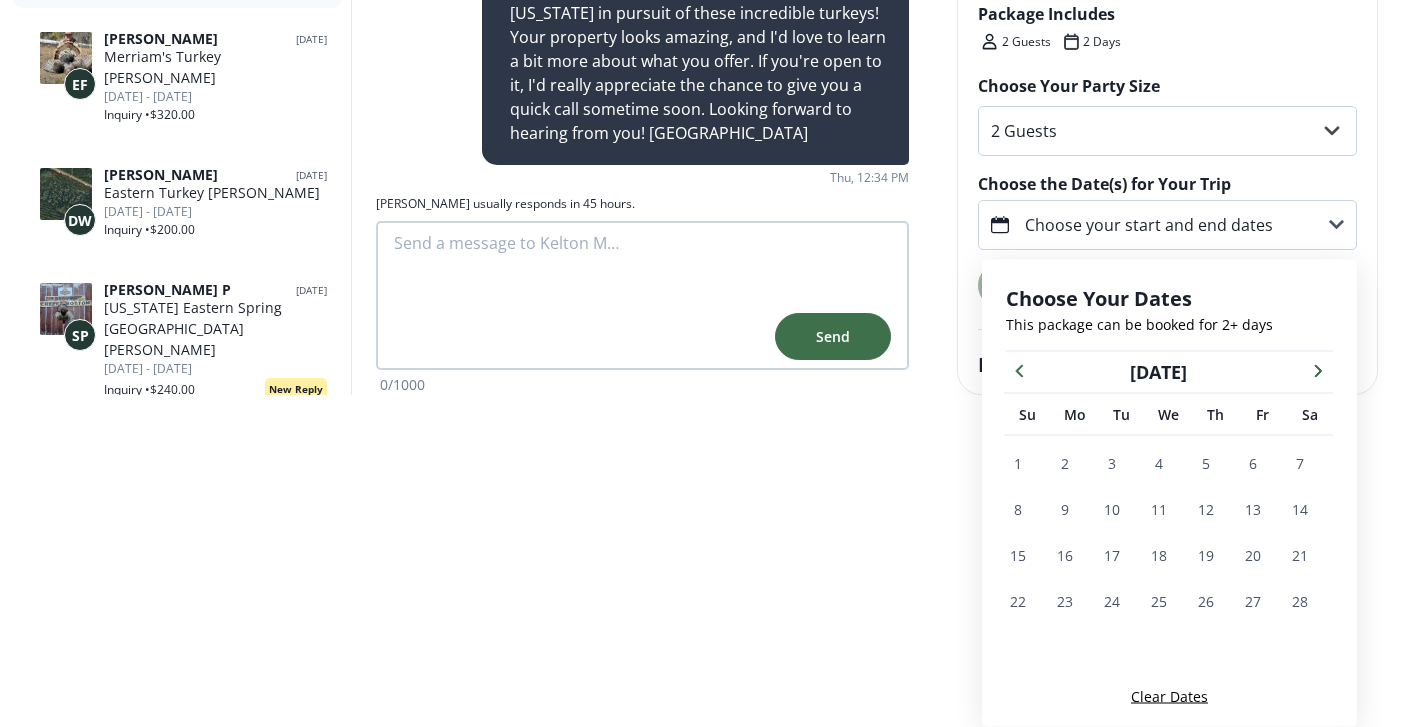 scroll, scrollTop: 303, scrollLeft: 0, axis: vertical 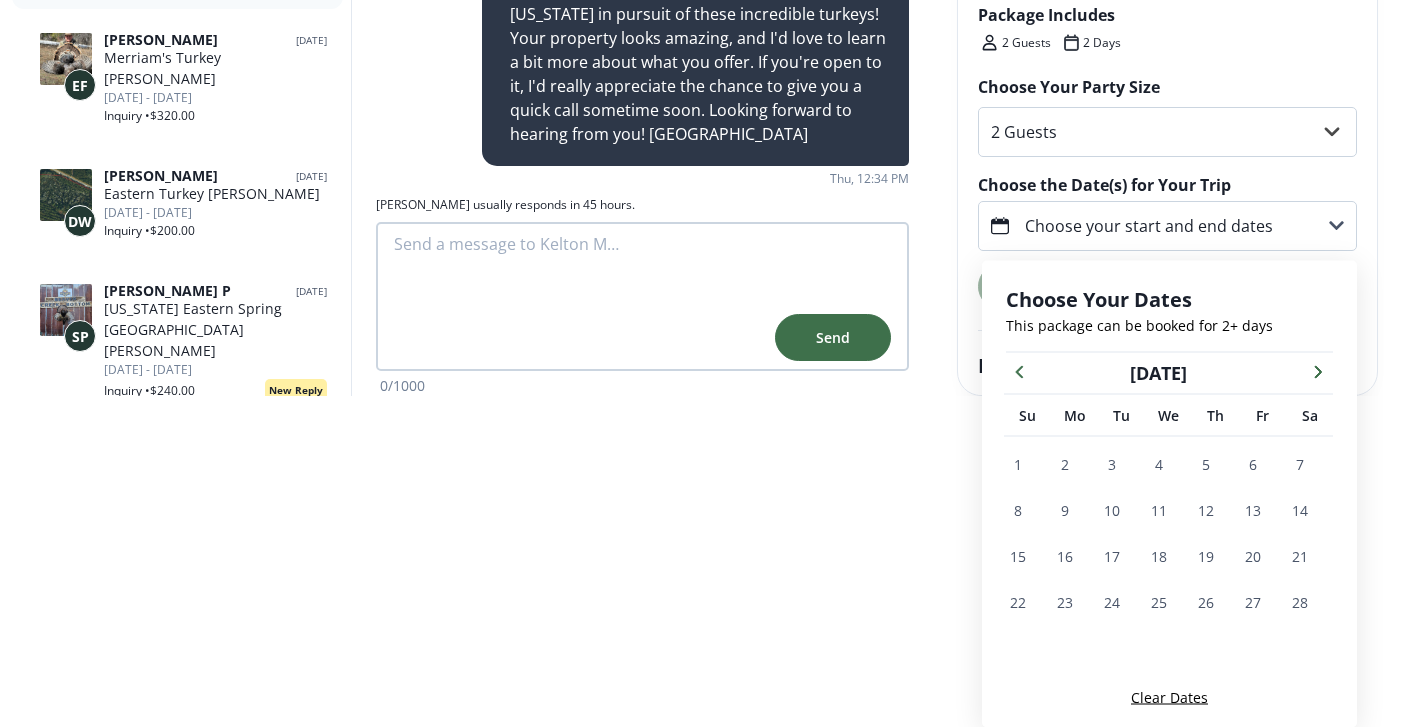 click 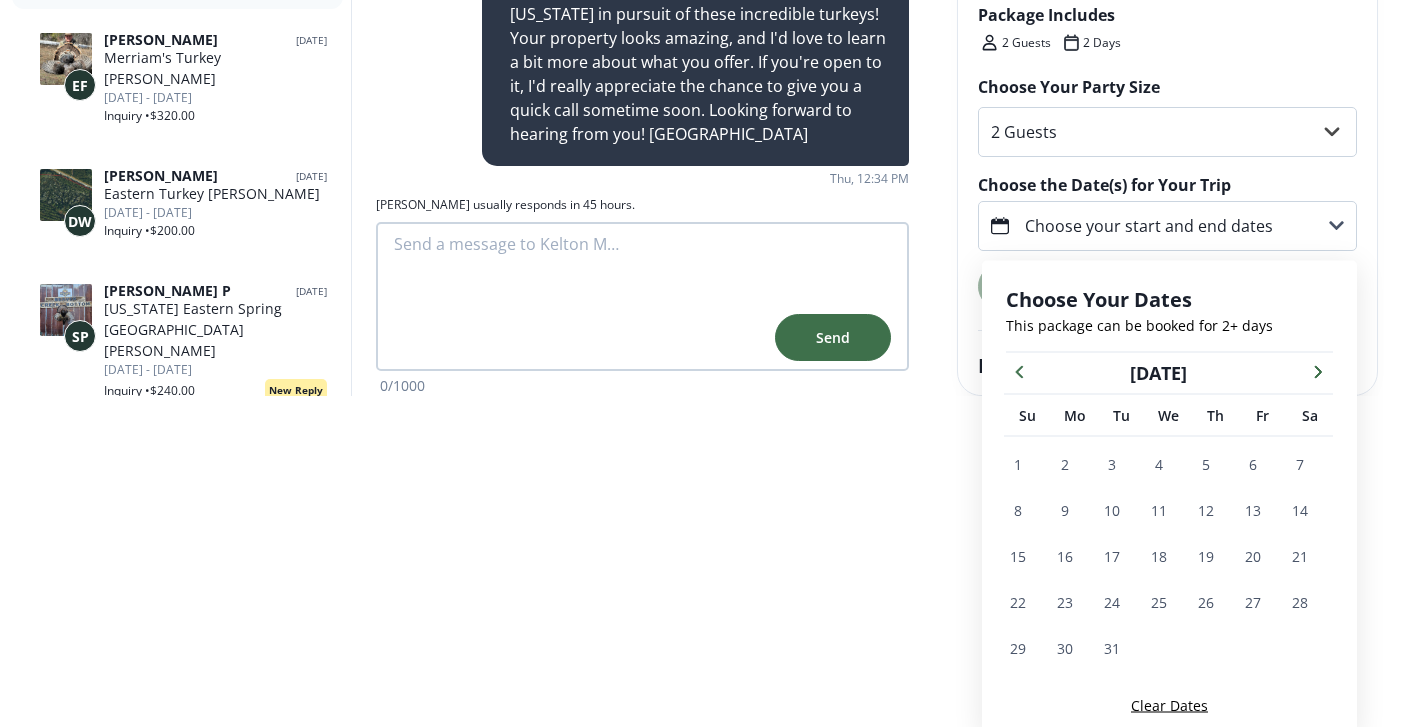 click 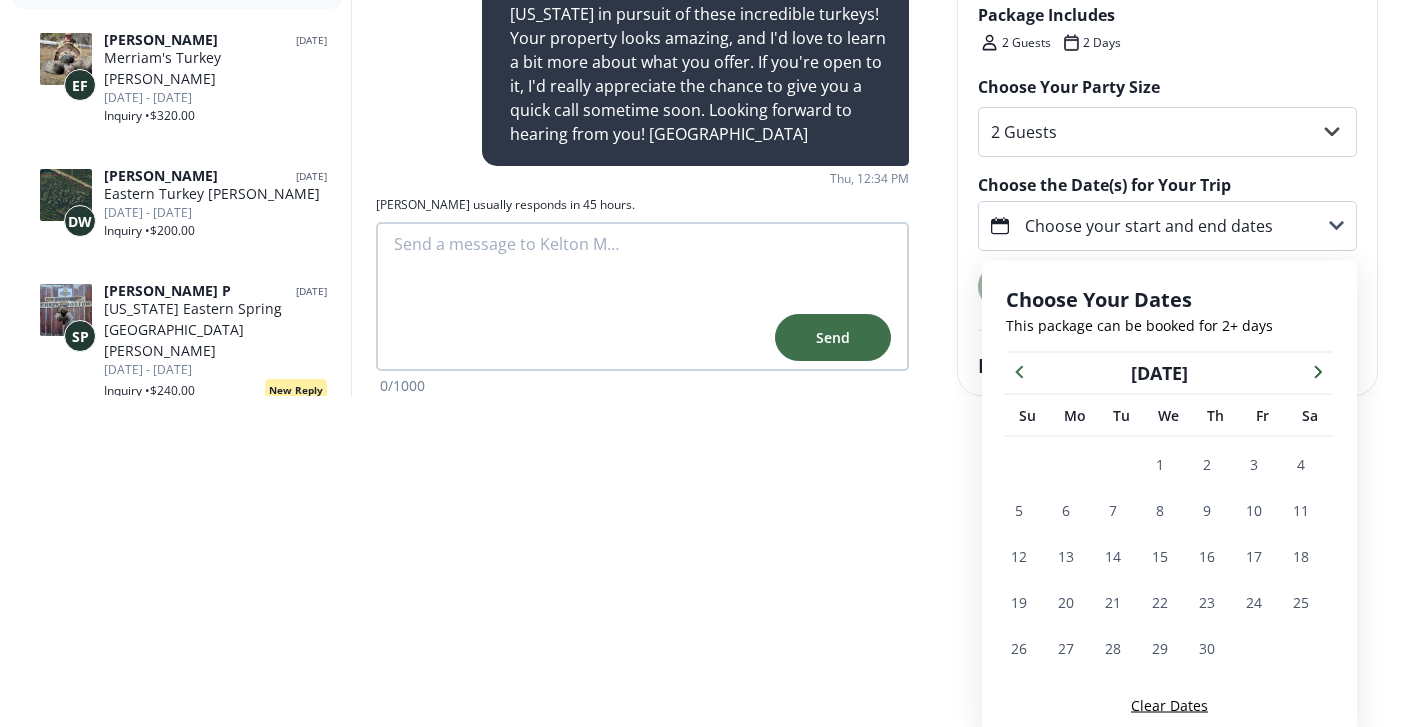 click 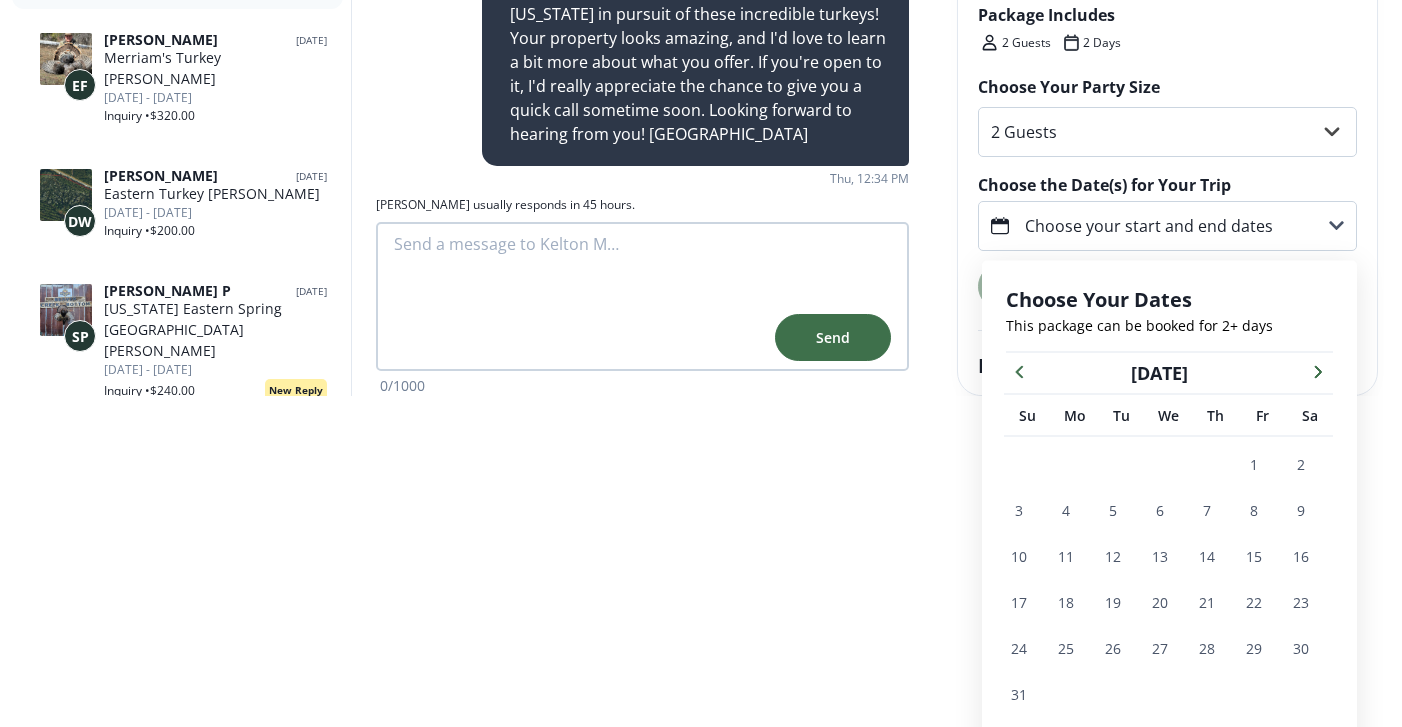 click 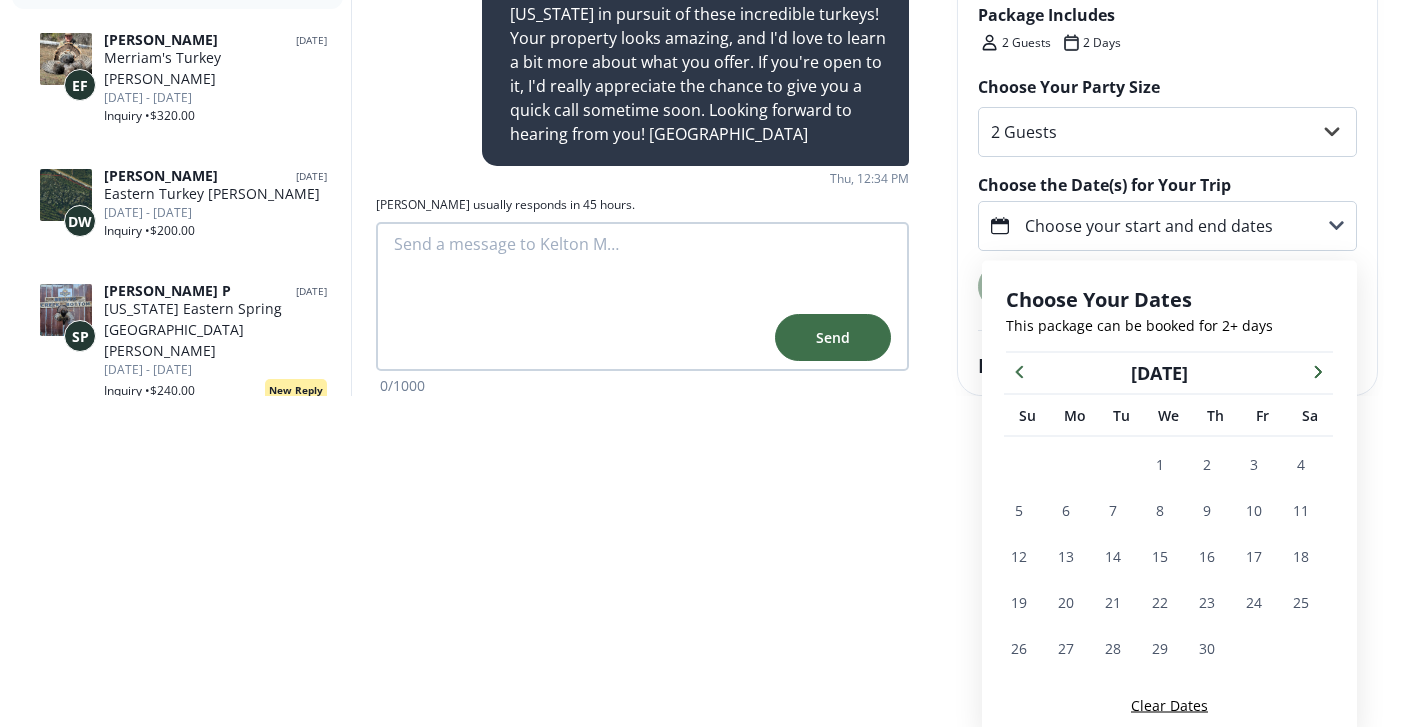 scroll, scrollTop: 0, scrollLeft: 0, axis: both 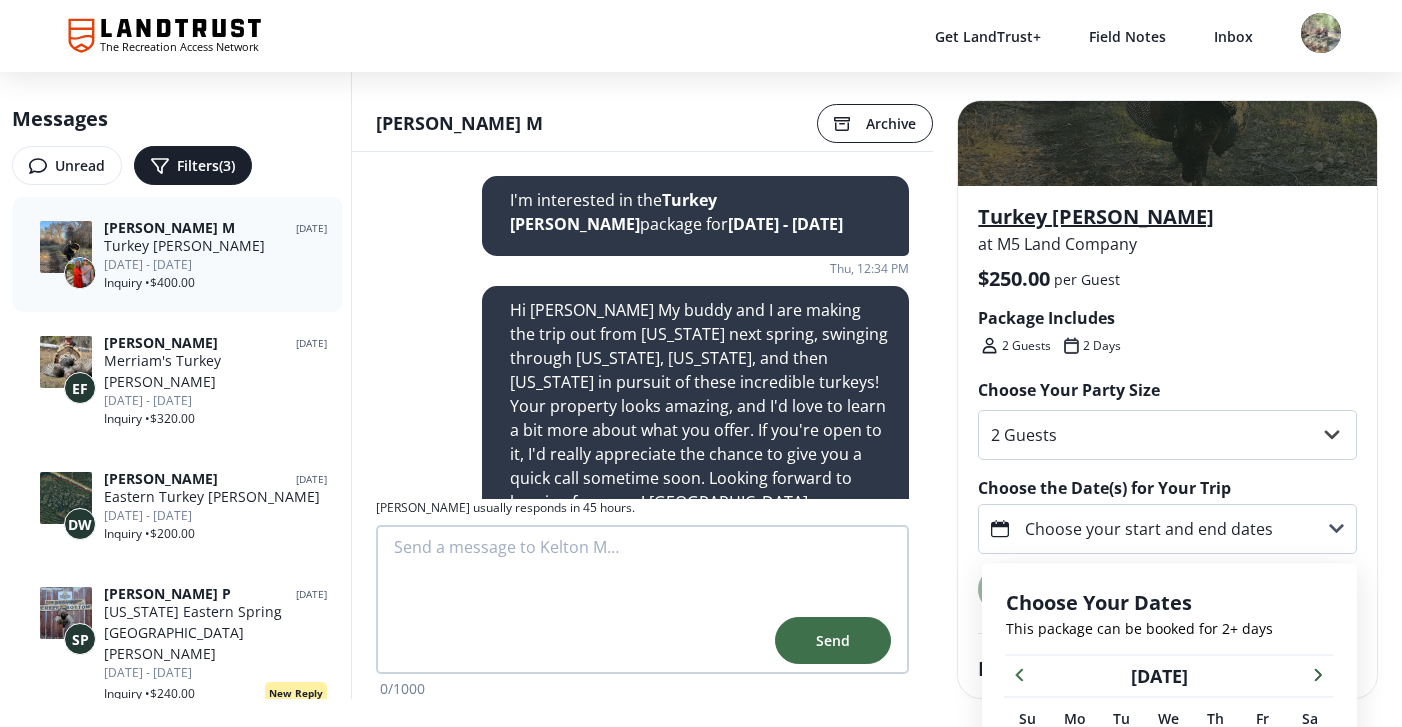 click on "Turkey [PERSON_NAME]" at bounding box center [1167, 217] 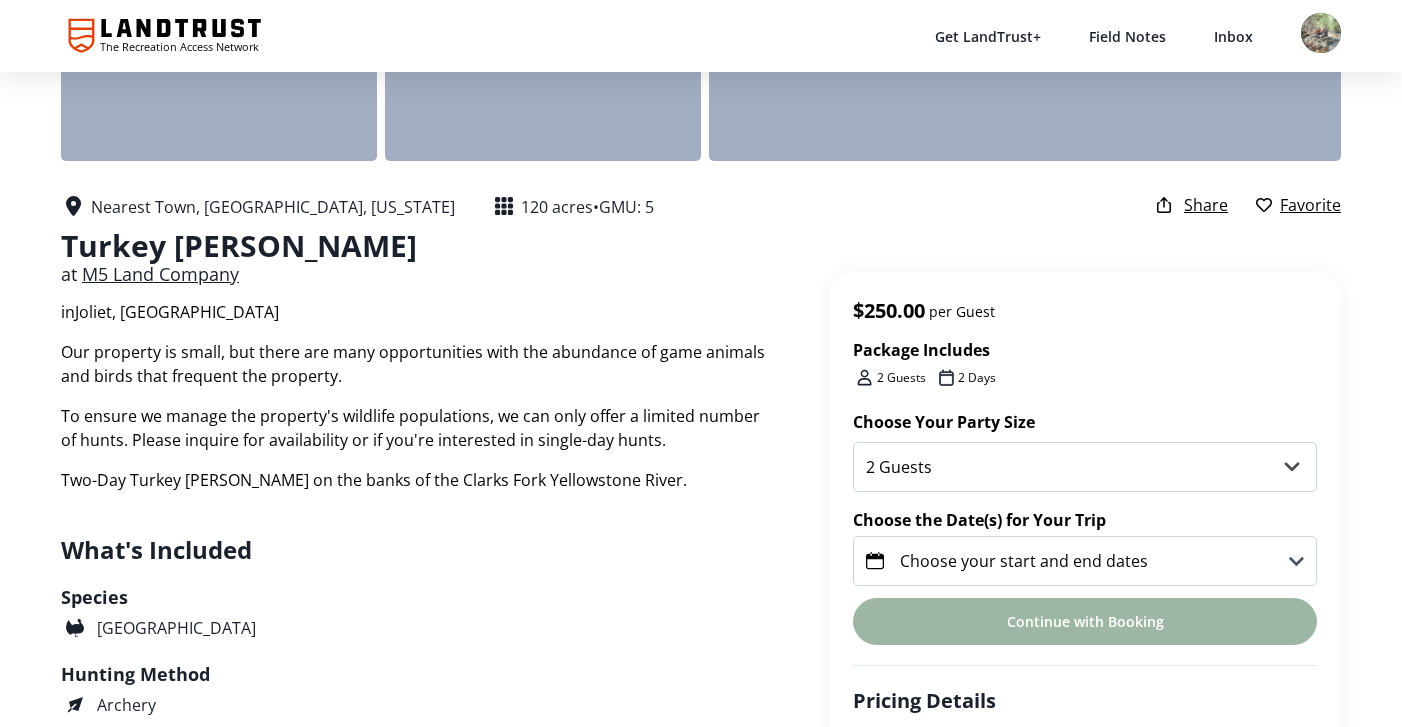 scroll, scrollTop: 0, scrollLeft: 0, axis: both 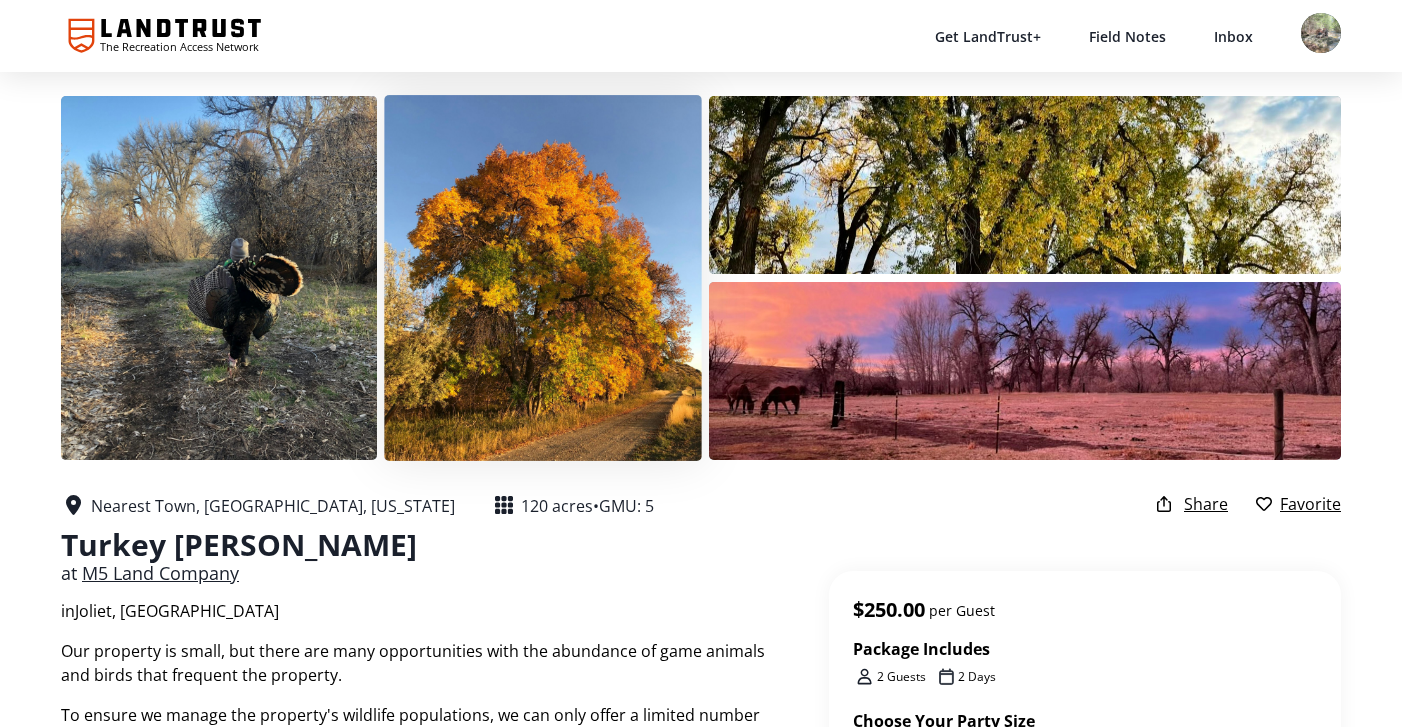 click at bounding box center [543, 277] 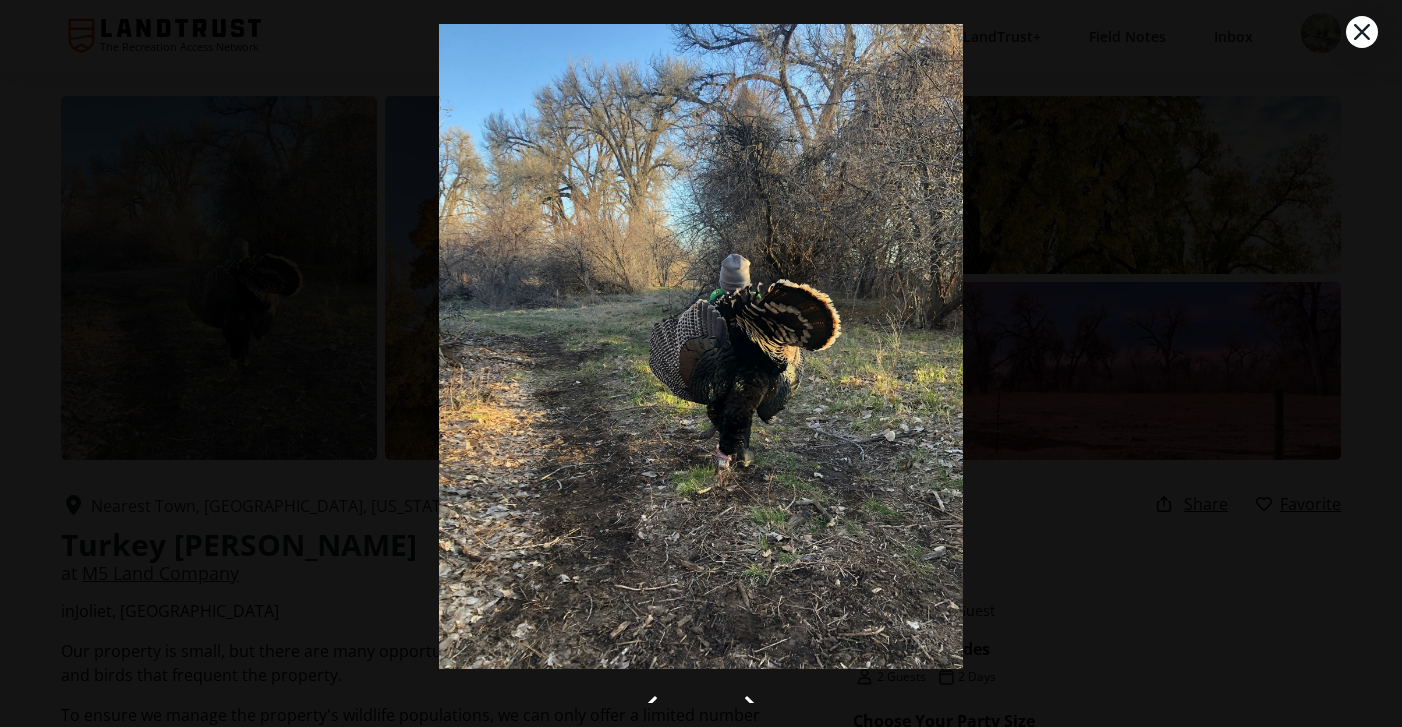 click 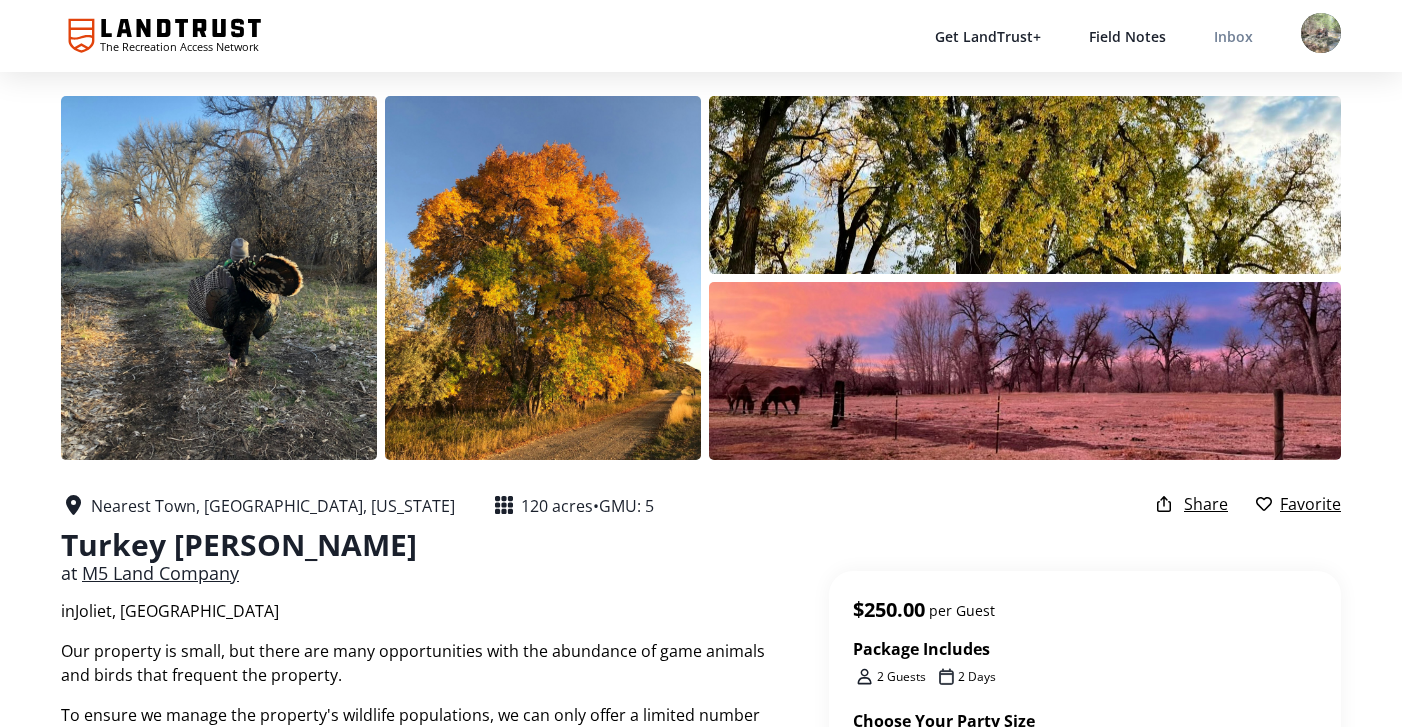 click on "Inbox" at bounding box center (1233, 36) 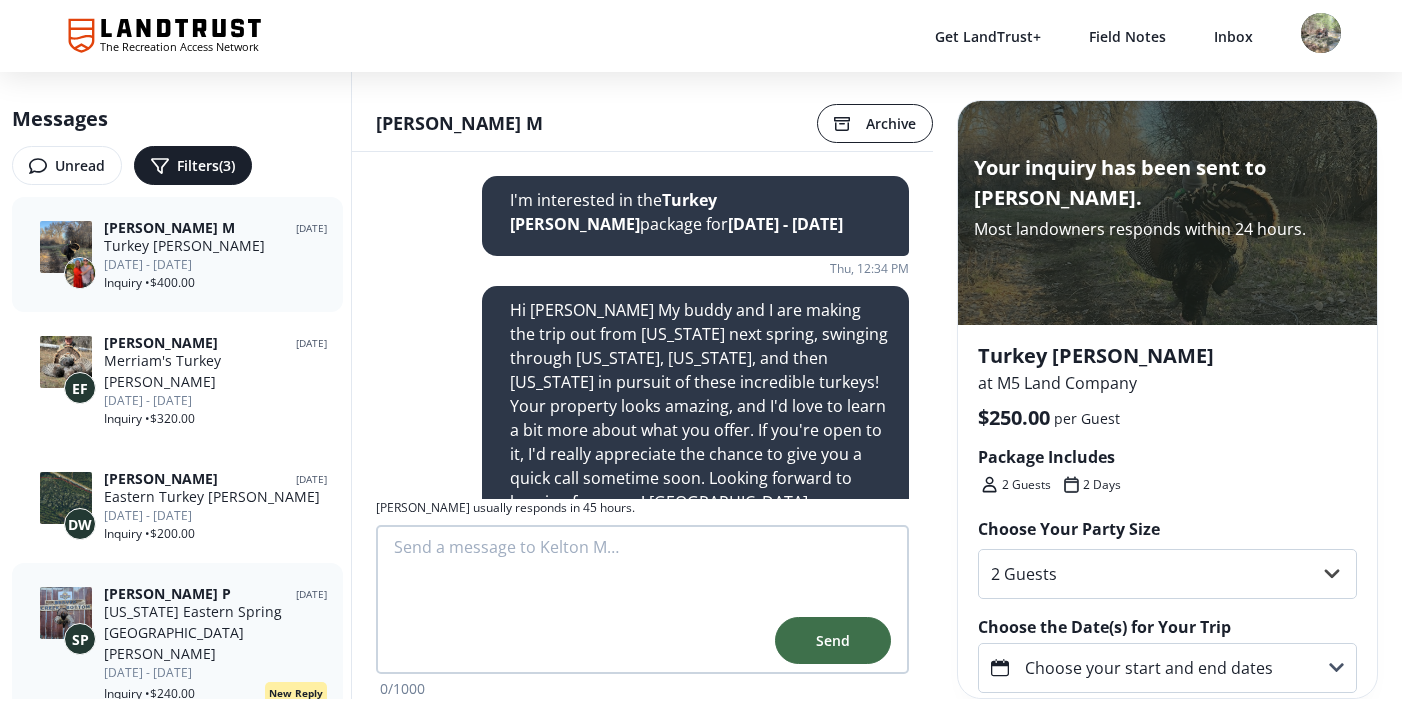 scroll, scrollTop: 65, scrollLeft: 0, axis: vertical 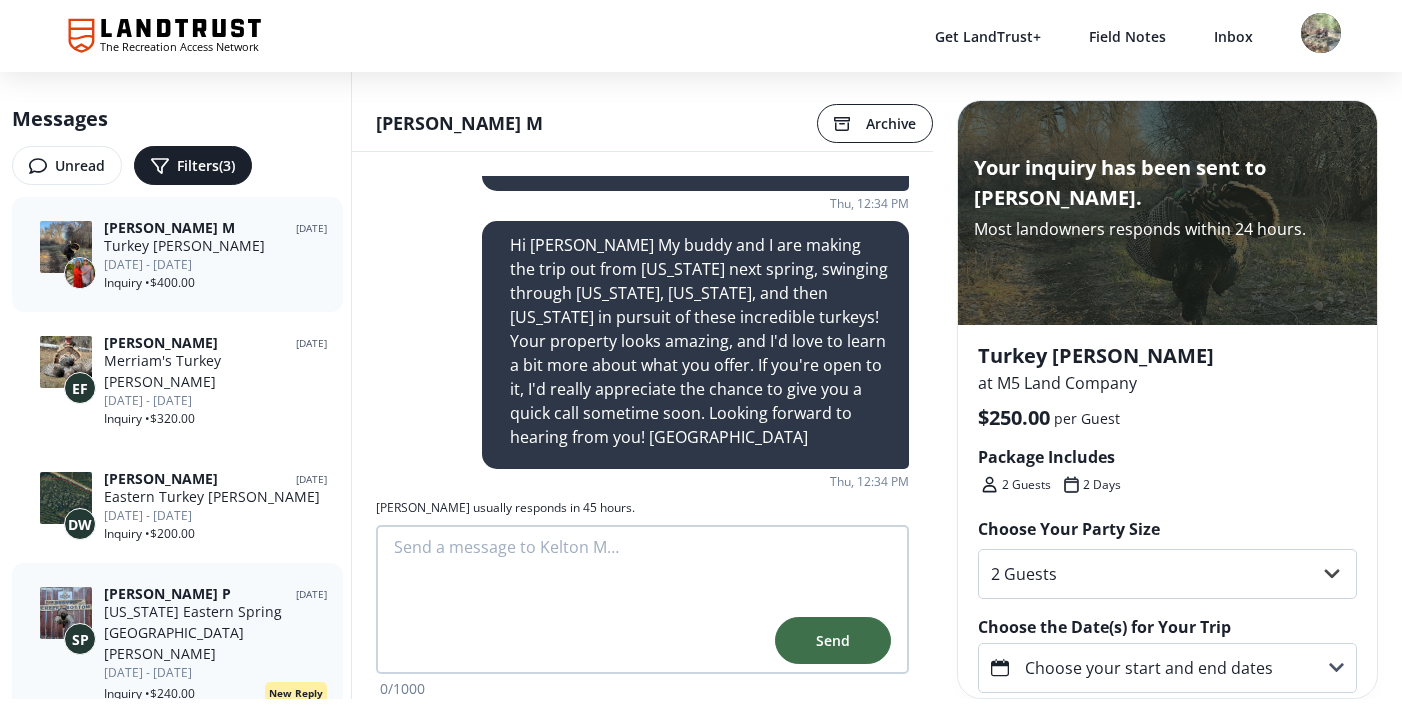 click on "[PERSON_NAME] P [DATE]" at bounding box center (215, 594) 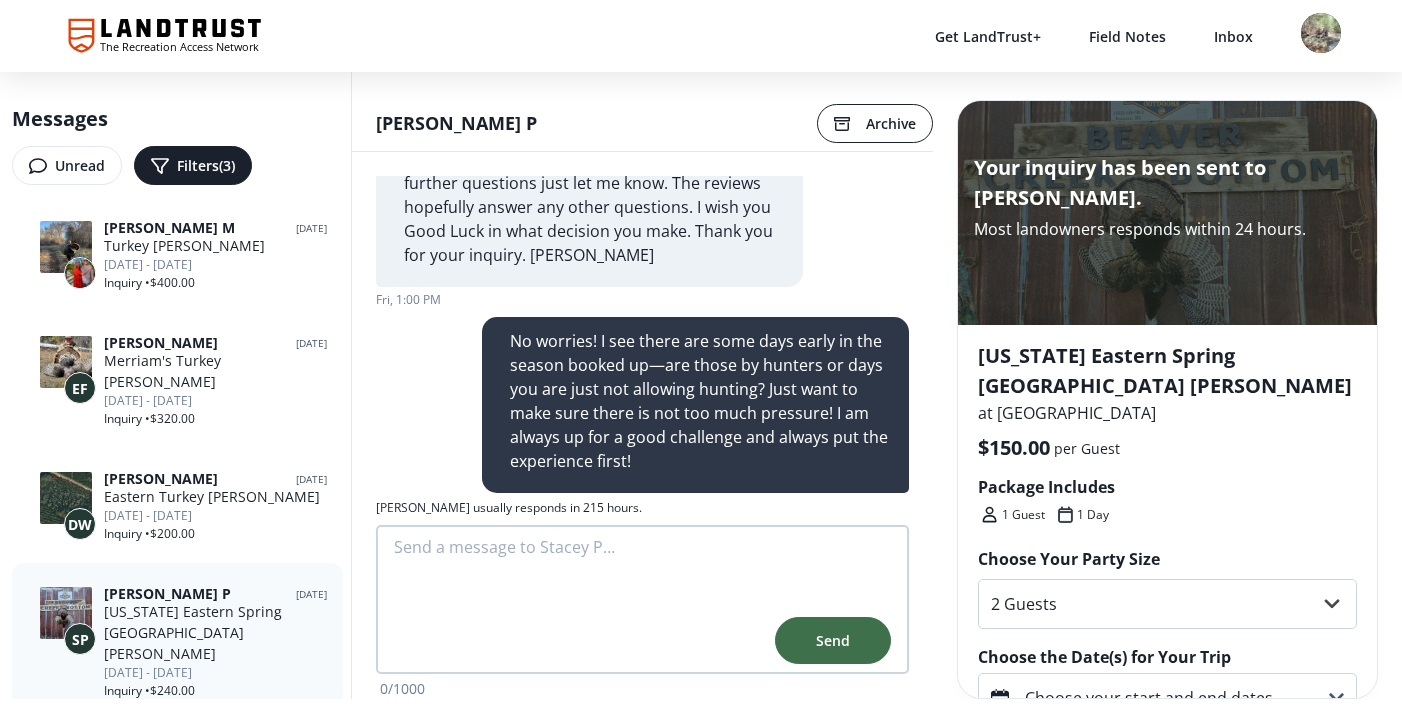 scroll, scrollTop: 963, scrollLeft: 0, axis: vertical 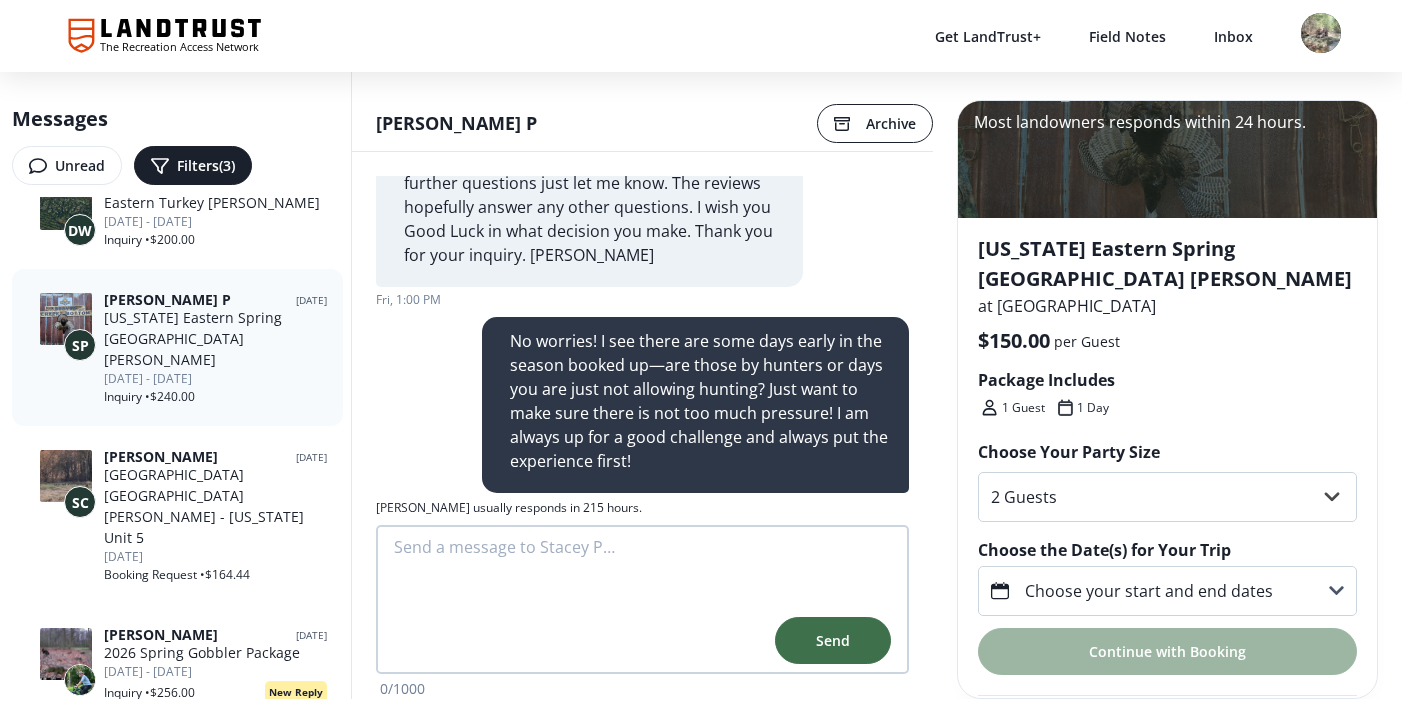 click on "Choose your start and end dates" at bounding box center [1149, 591] 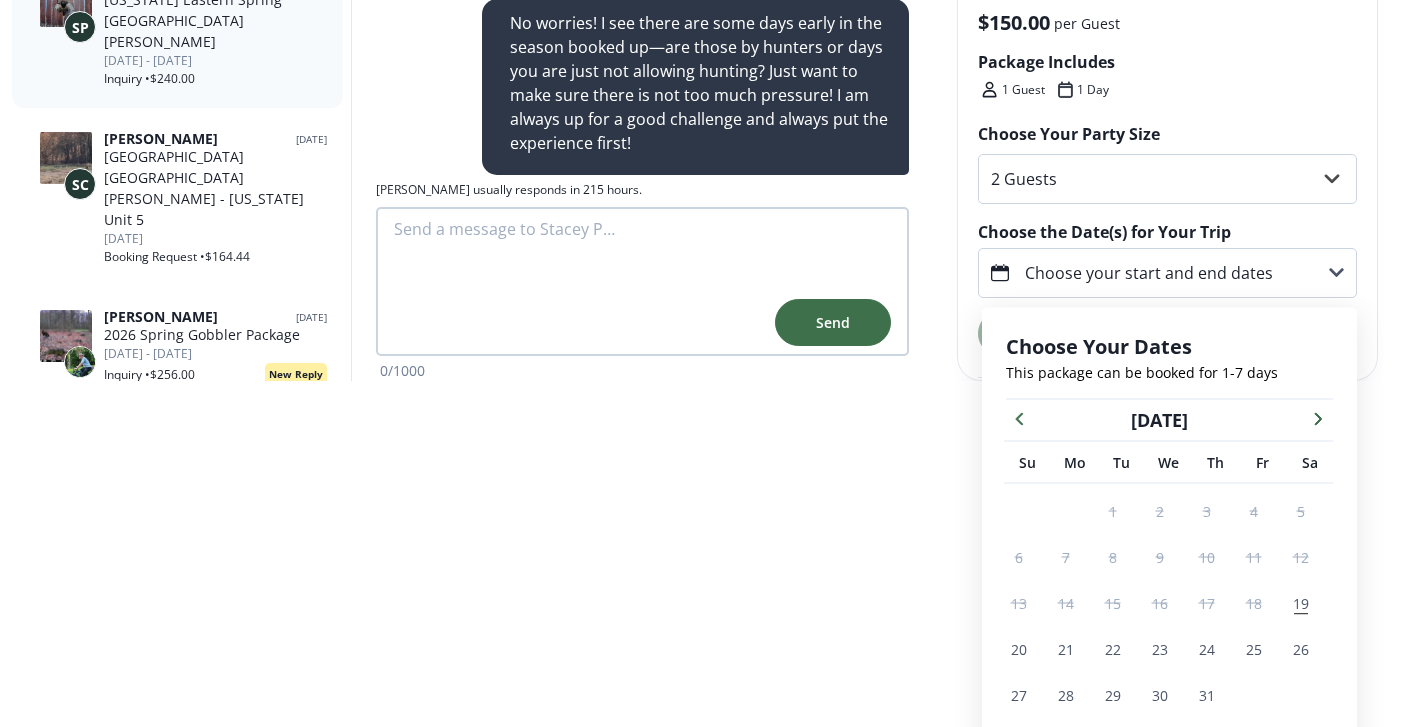 scroll, scrollTop: 373, scrollLeft: 0, axis: vertical 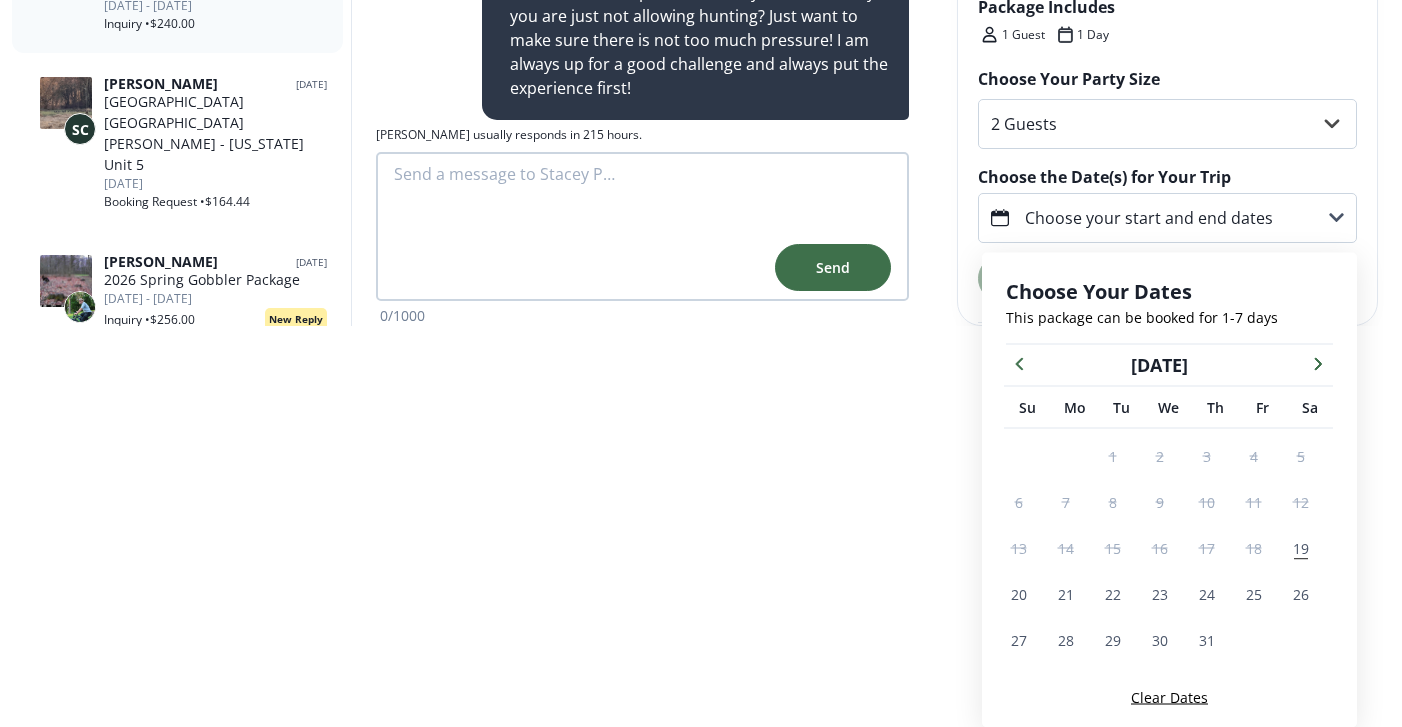 click at bounding box center (1318, 363) 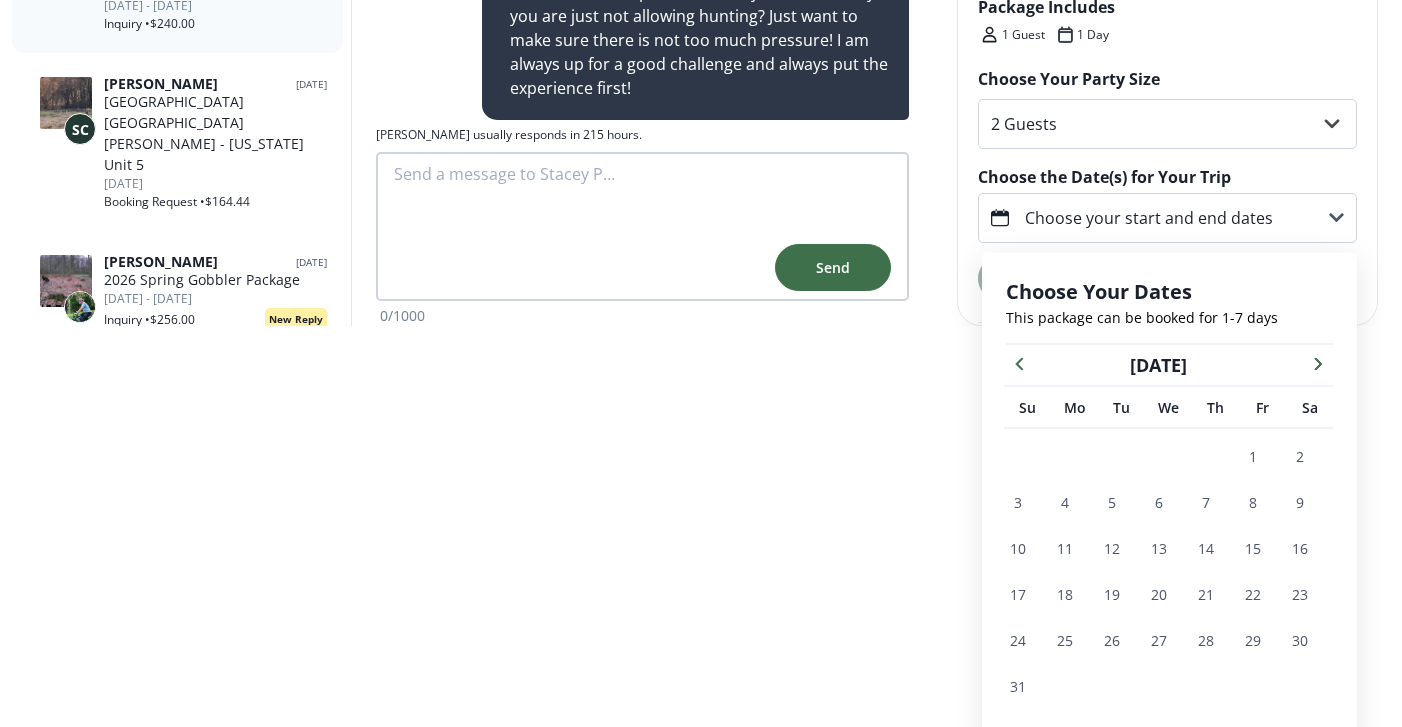 click at bounding box center [1318, 363] 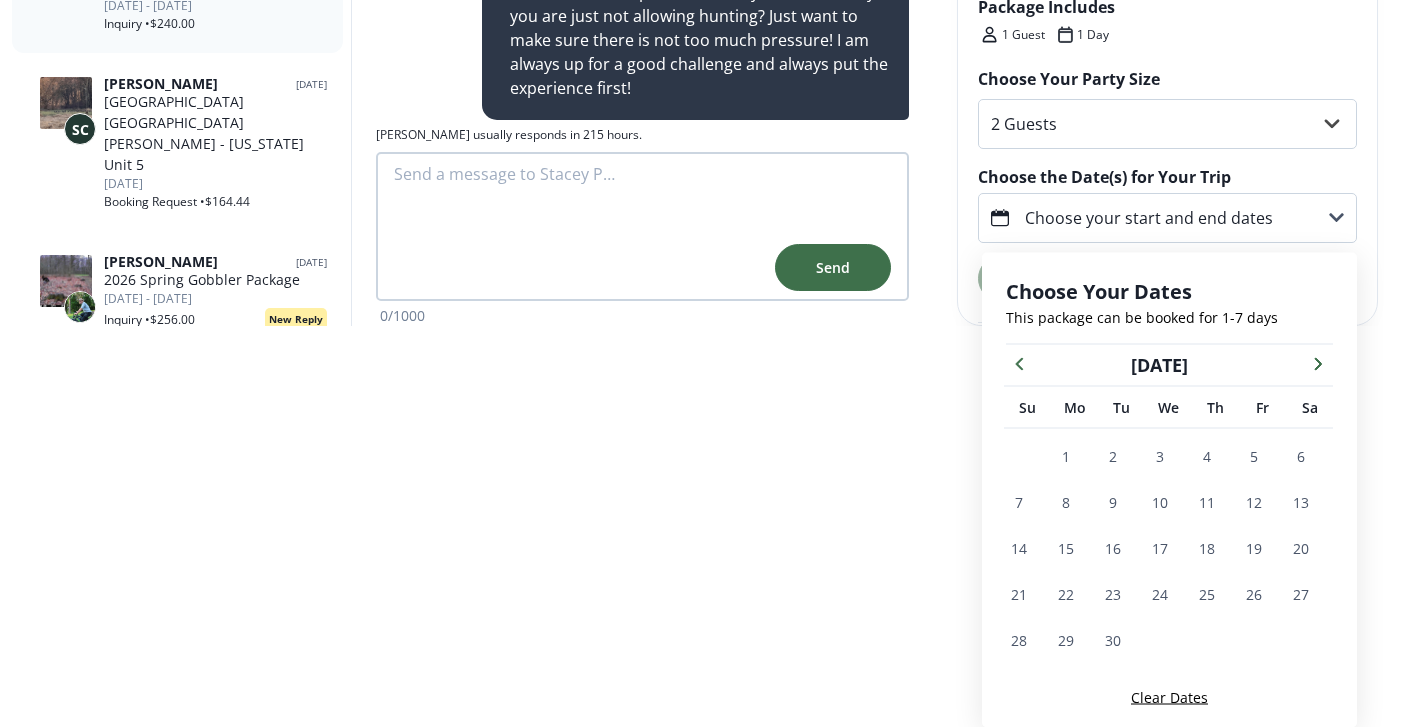 click at bounding box center [1318, 363] 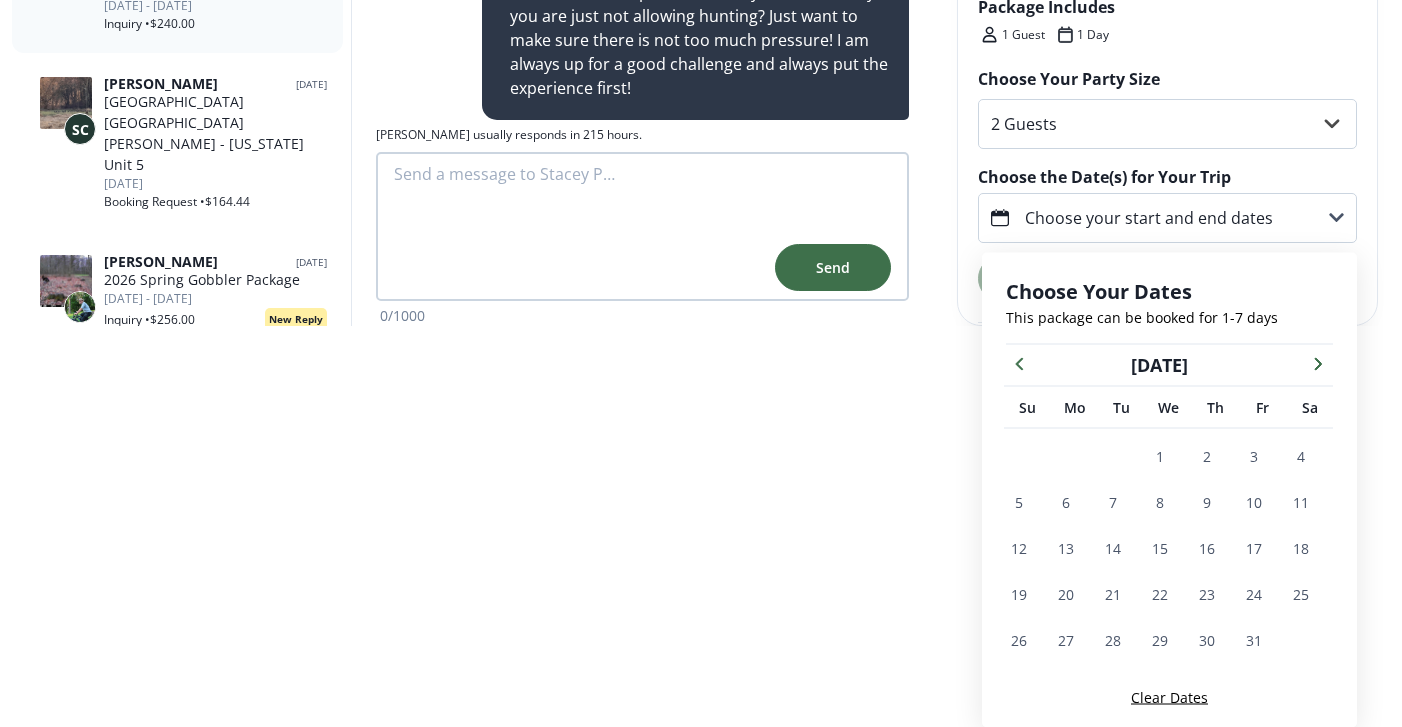 click at bounding box center (1318, 363) 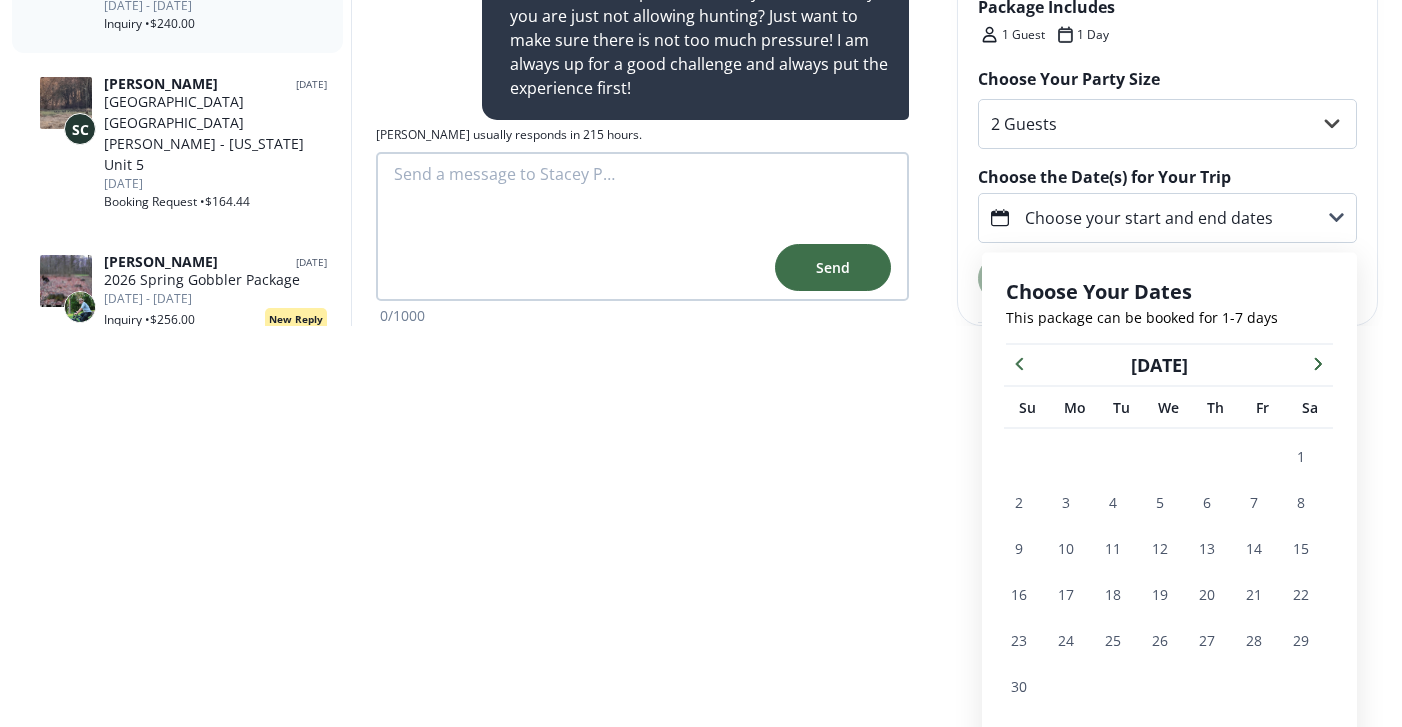 click at bounding box center [1318, 363] 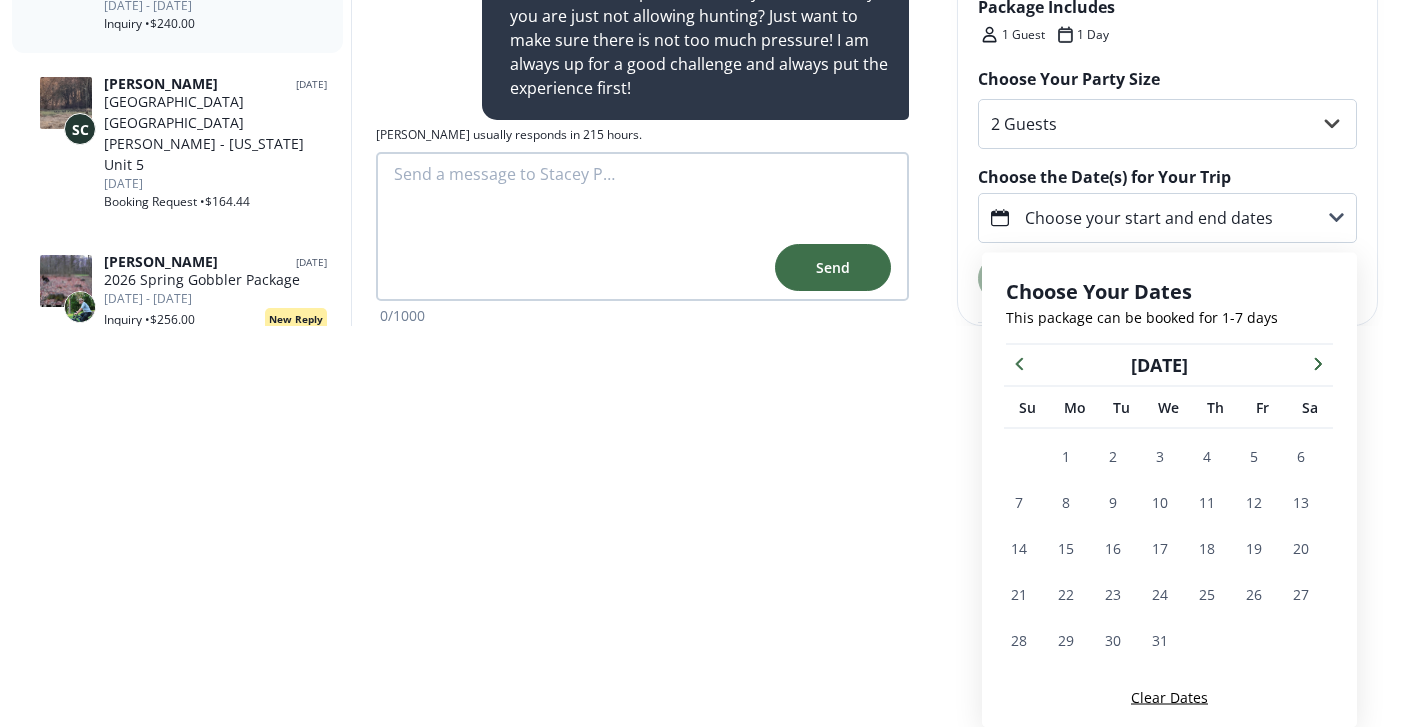 click at bounding box center [1318, 363] 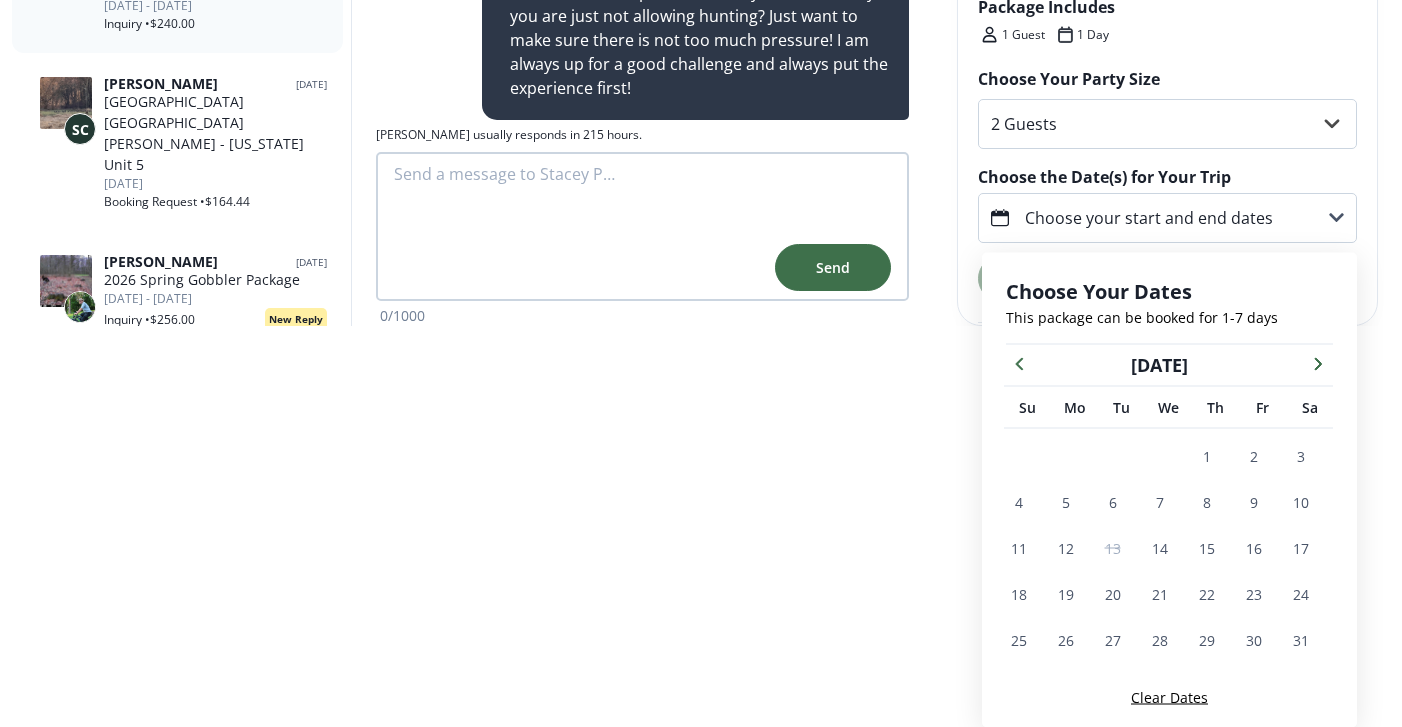 click at bounding box center (1318, 363) 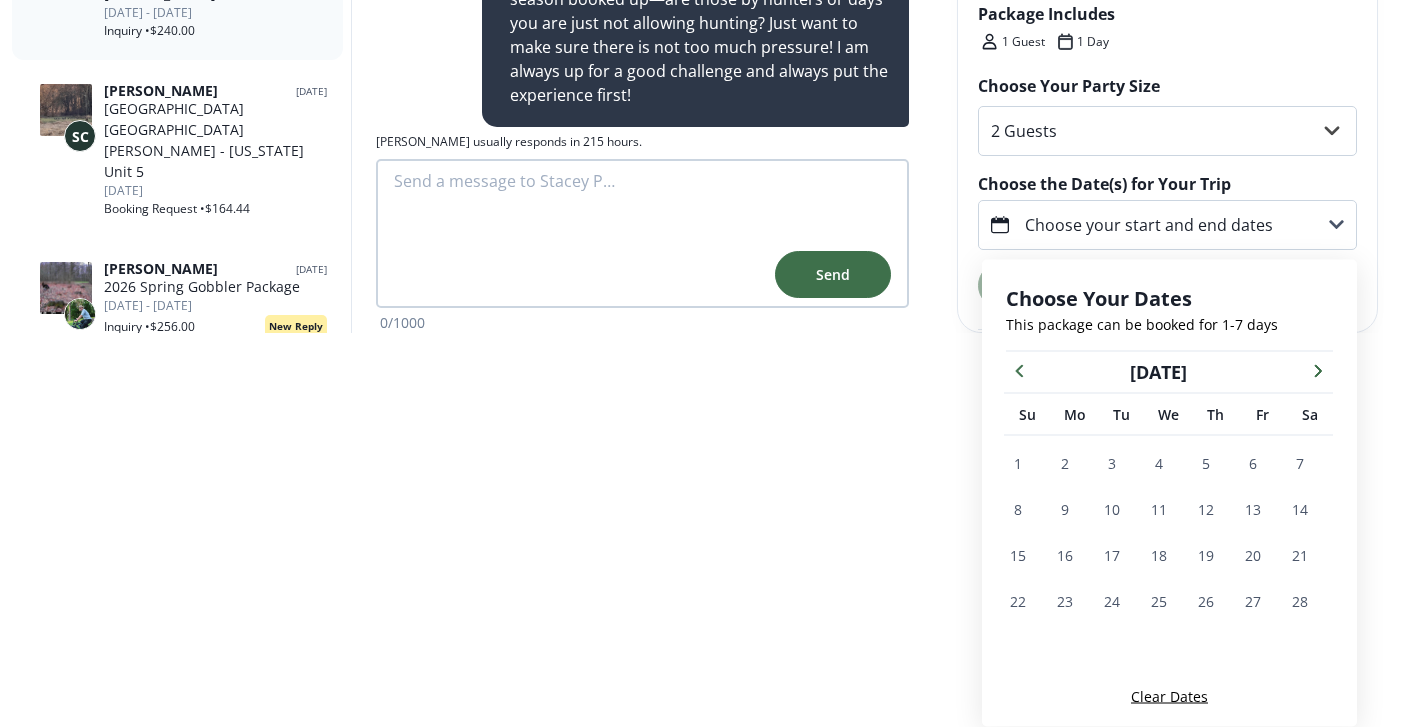 scroll, scrollTop: 365, scrollLeft: 0, axis: vertical 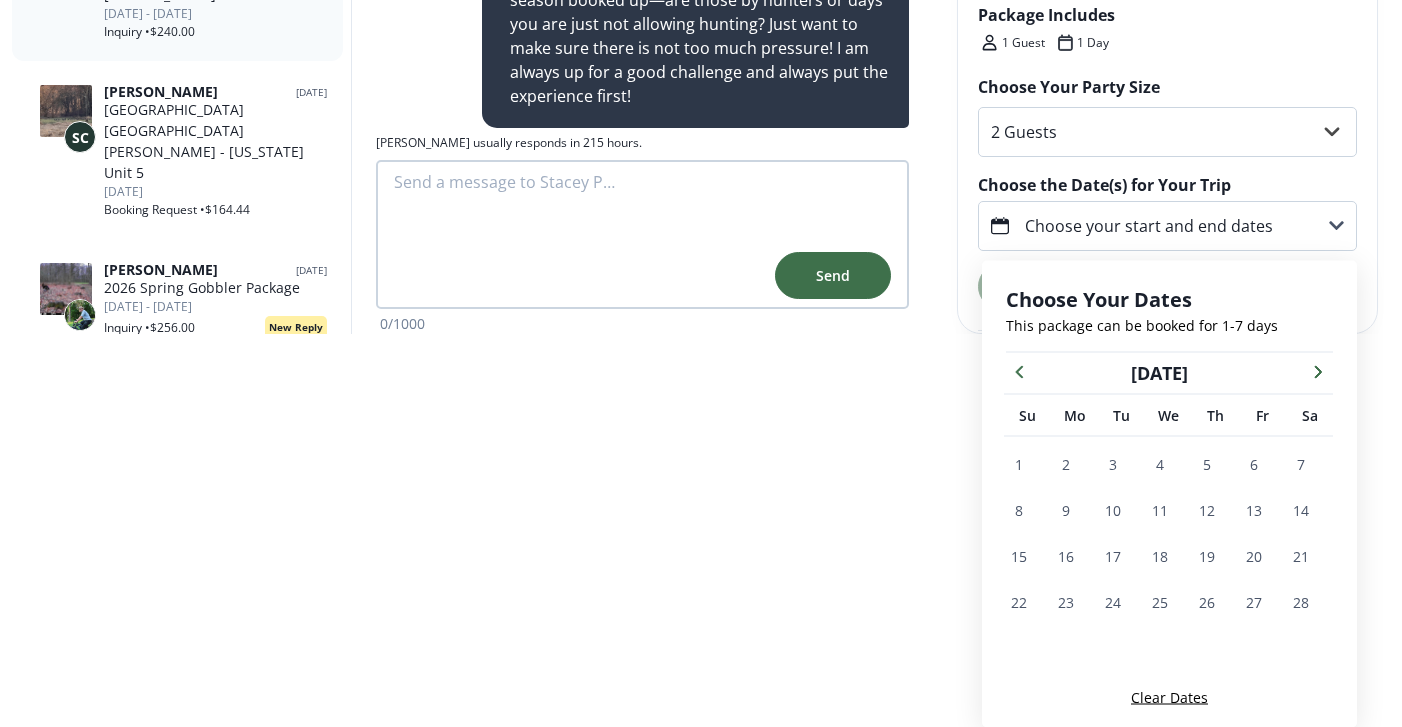 click at bounding box center [1318, 371] 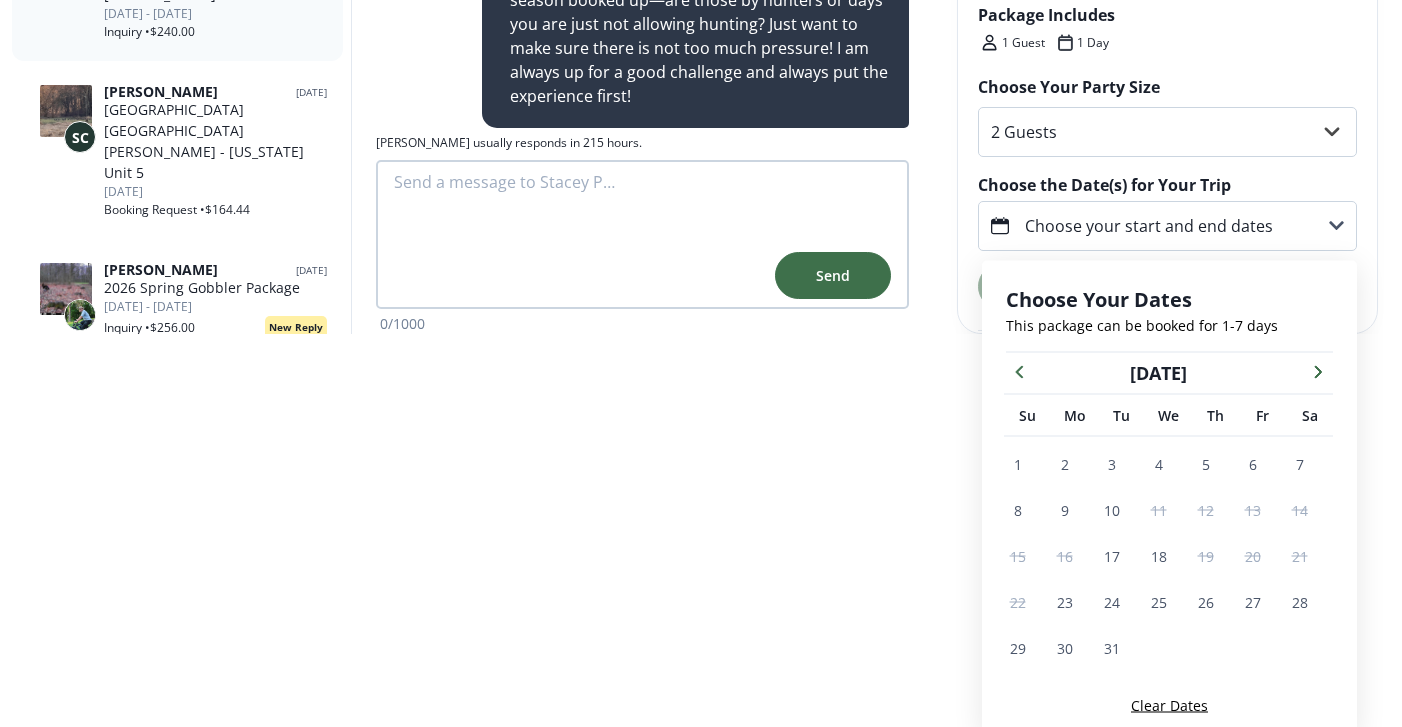 click at bounding box center (1318, 371) 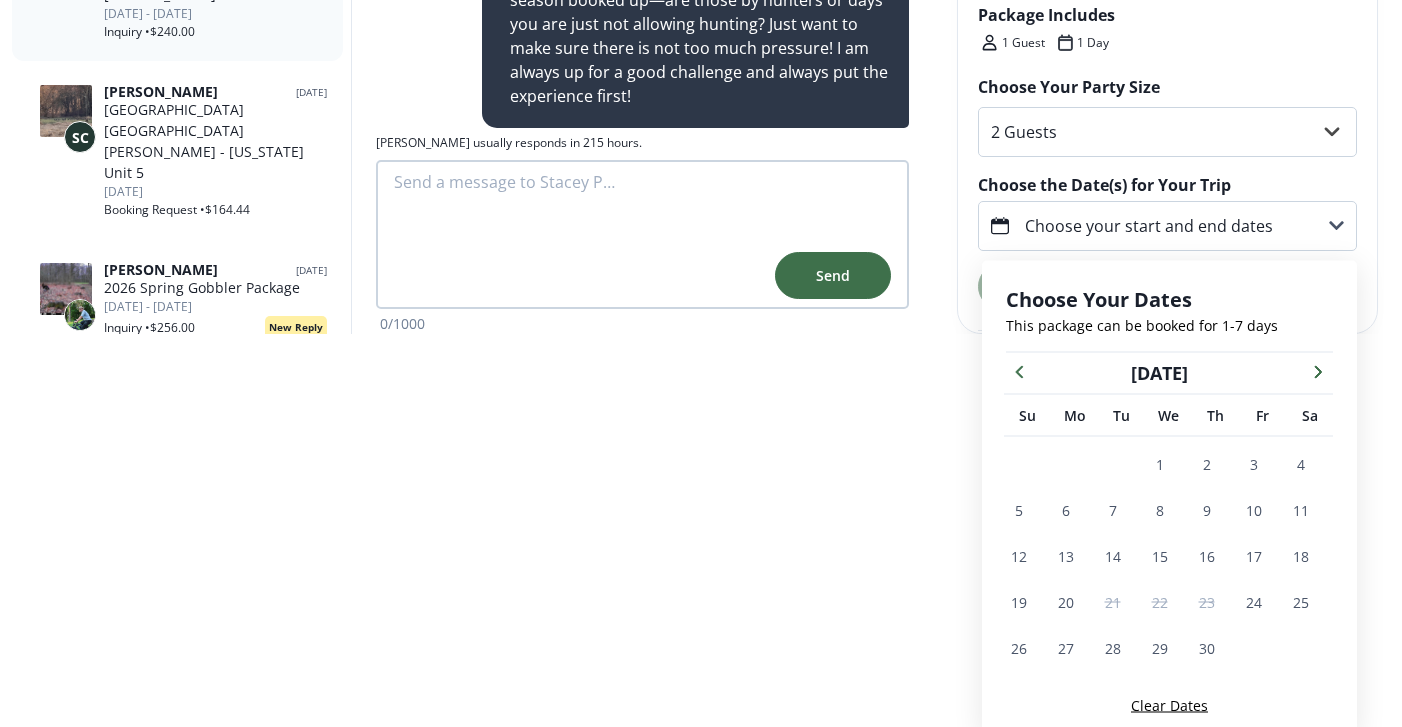 click 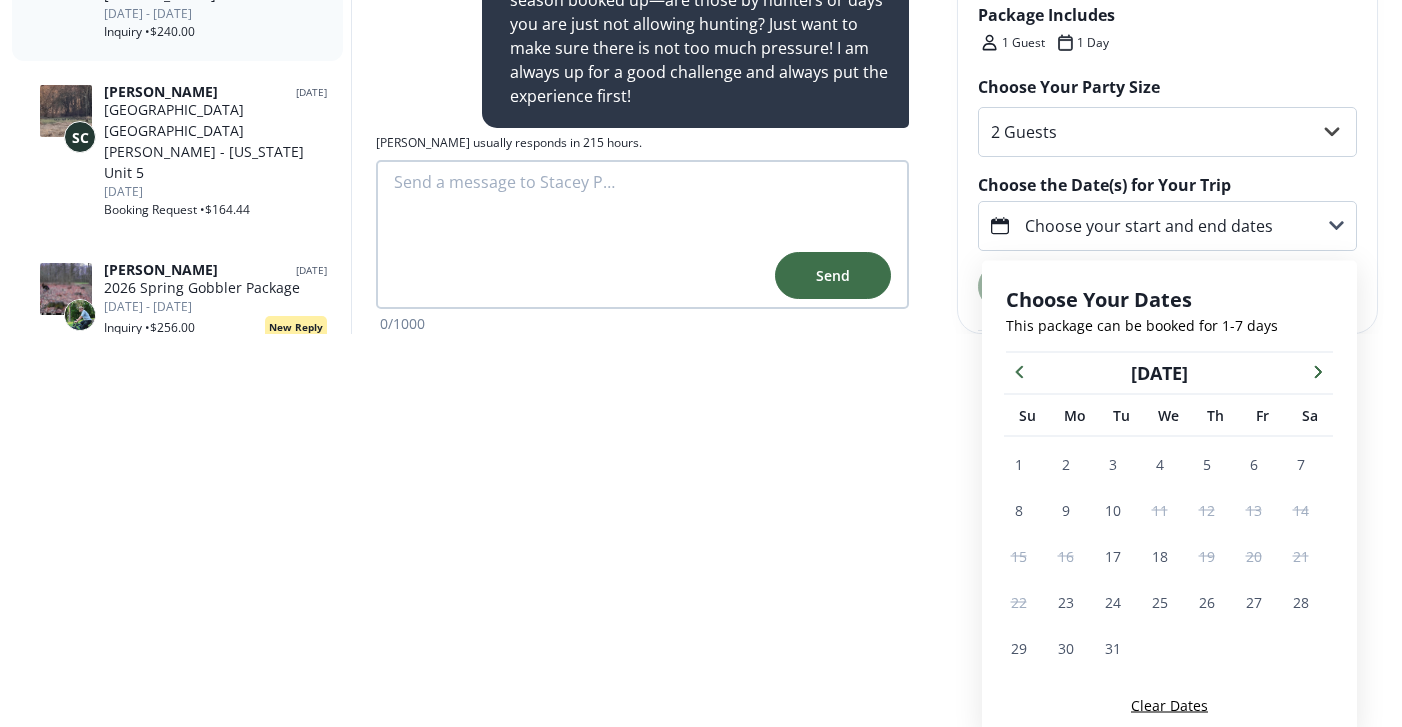 scroll, scrollTop: 0, scrollLeft: 0, axis: both 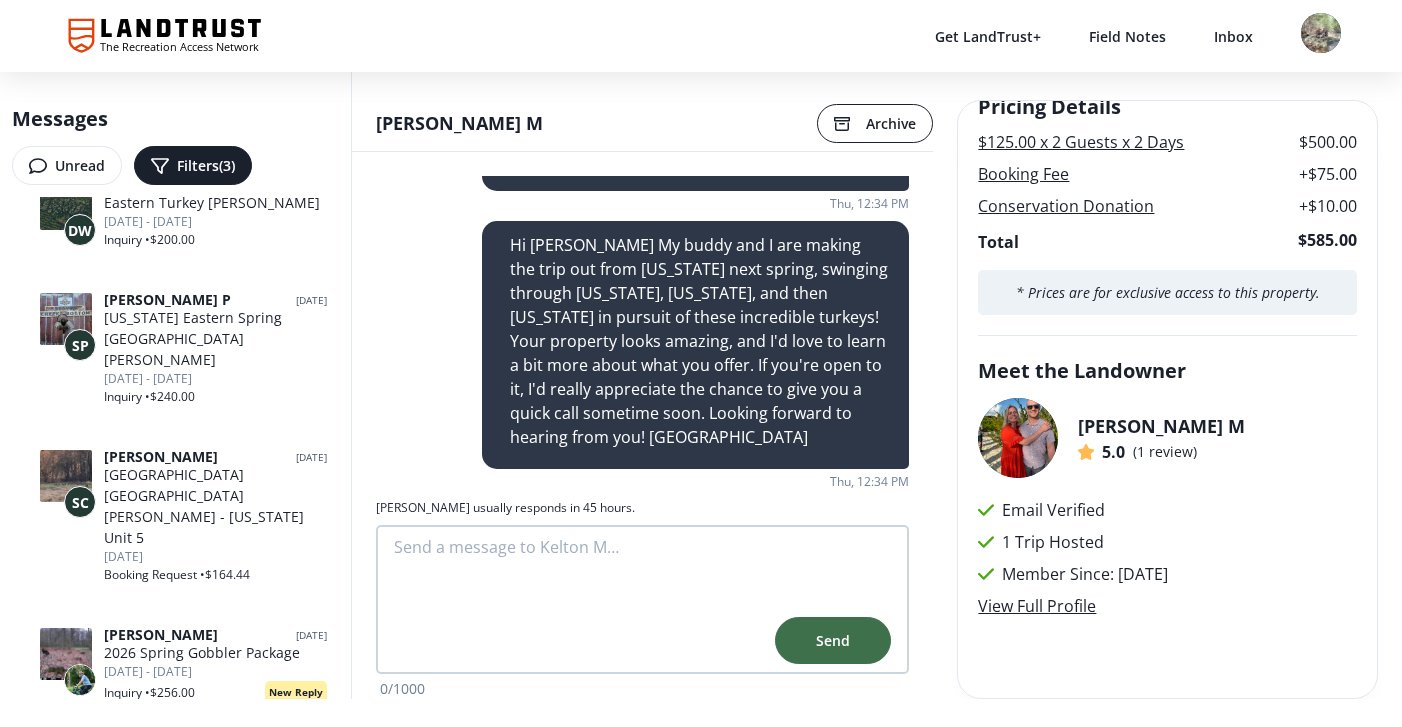 click 